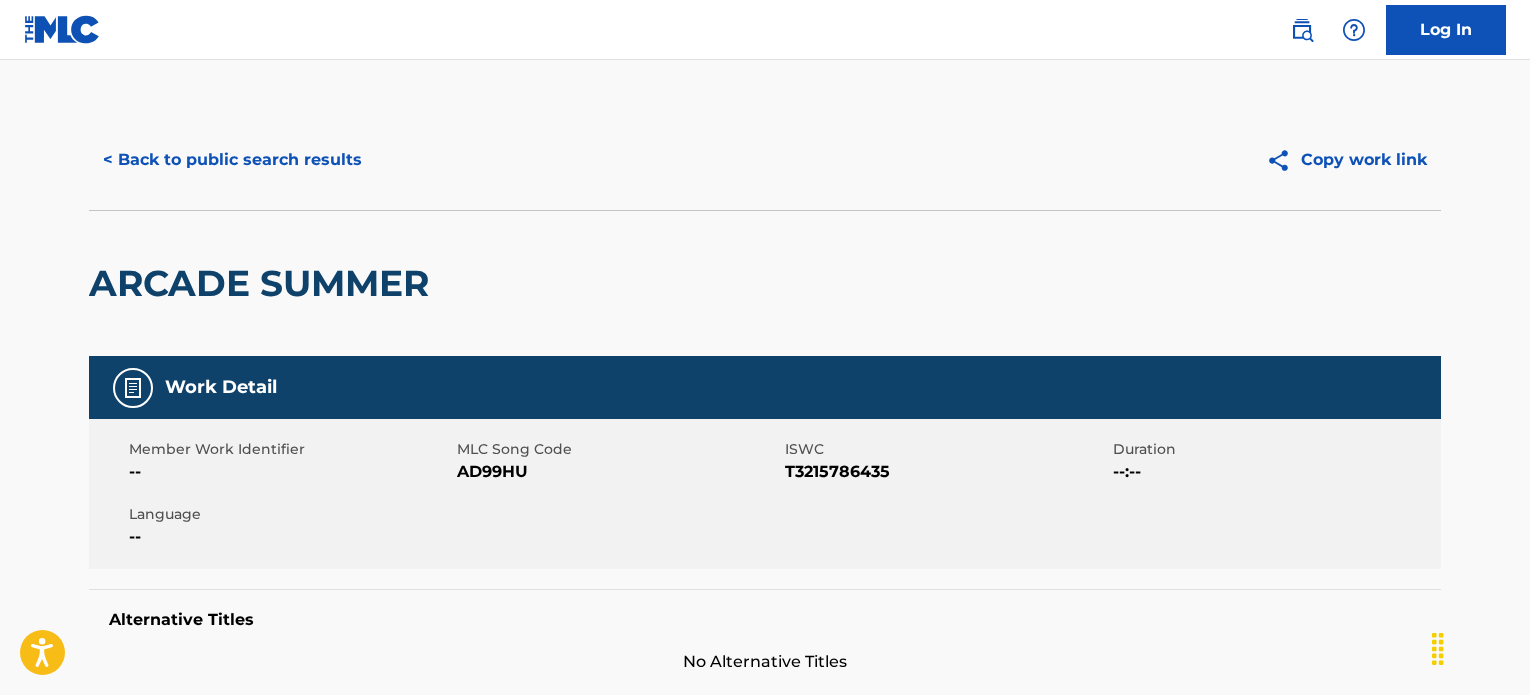 scroll, scrollTop: 0, scrollLeft: 0, axis: both 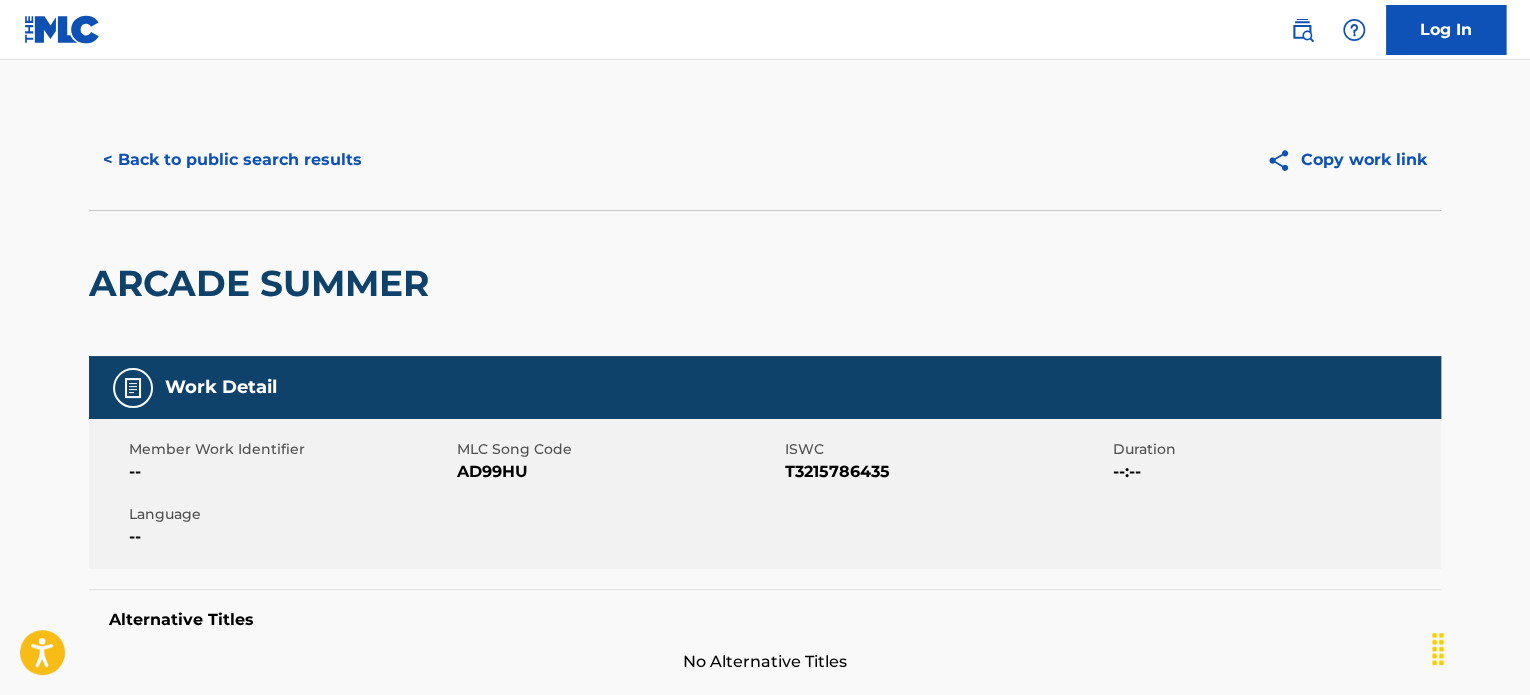 click on "< Back to public search results" at bounding box center [232, 160] 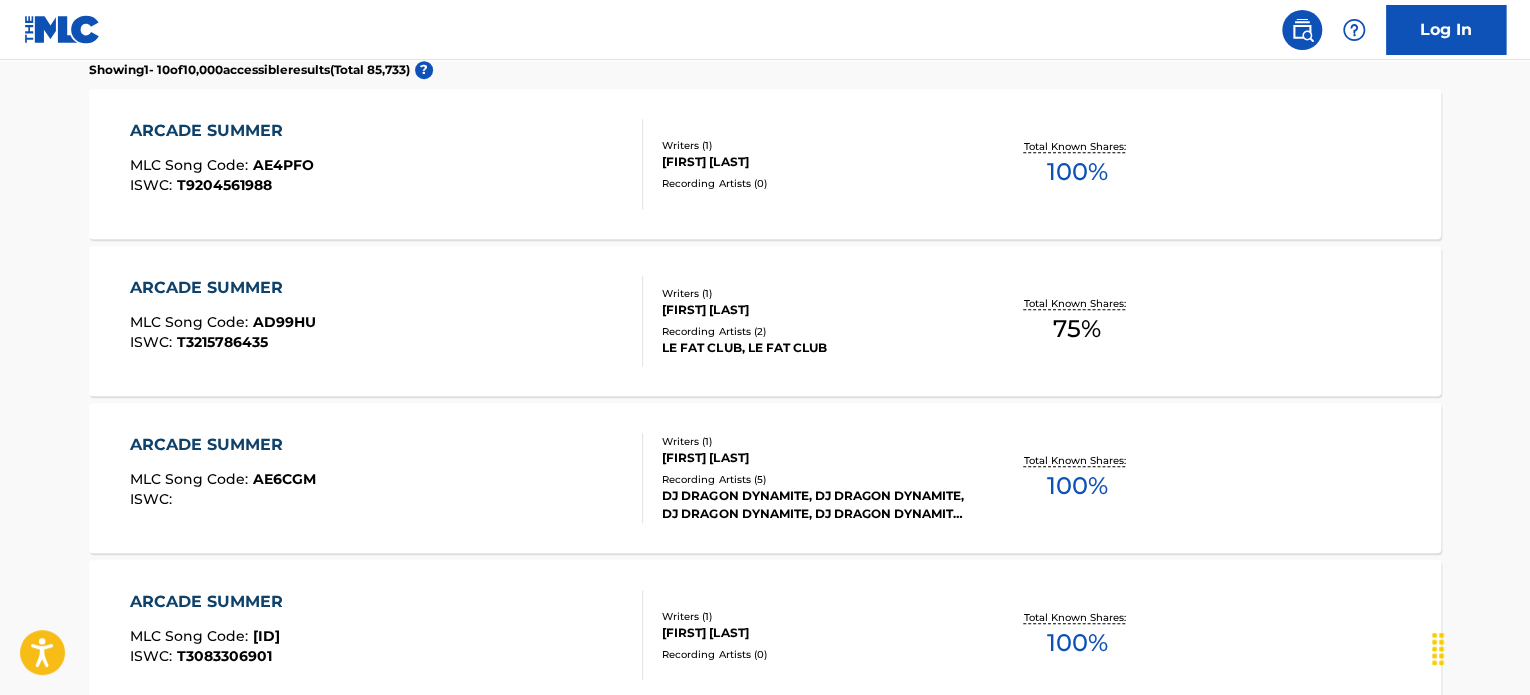 scroll, scrollTop: 349, scrollLeft: 0, axis: vertical 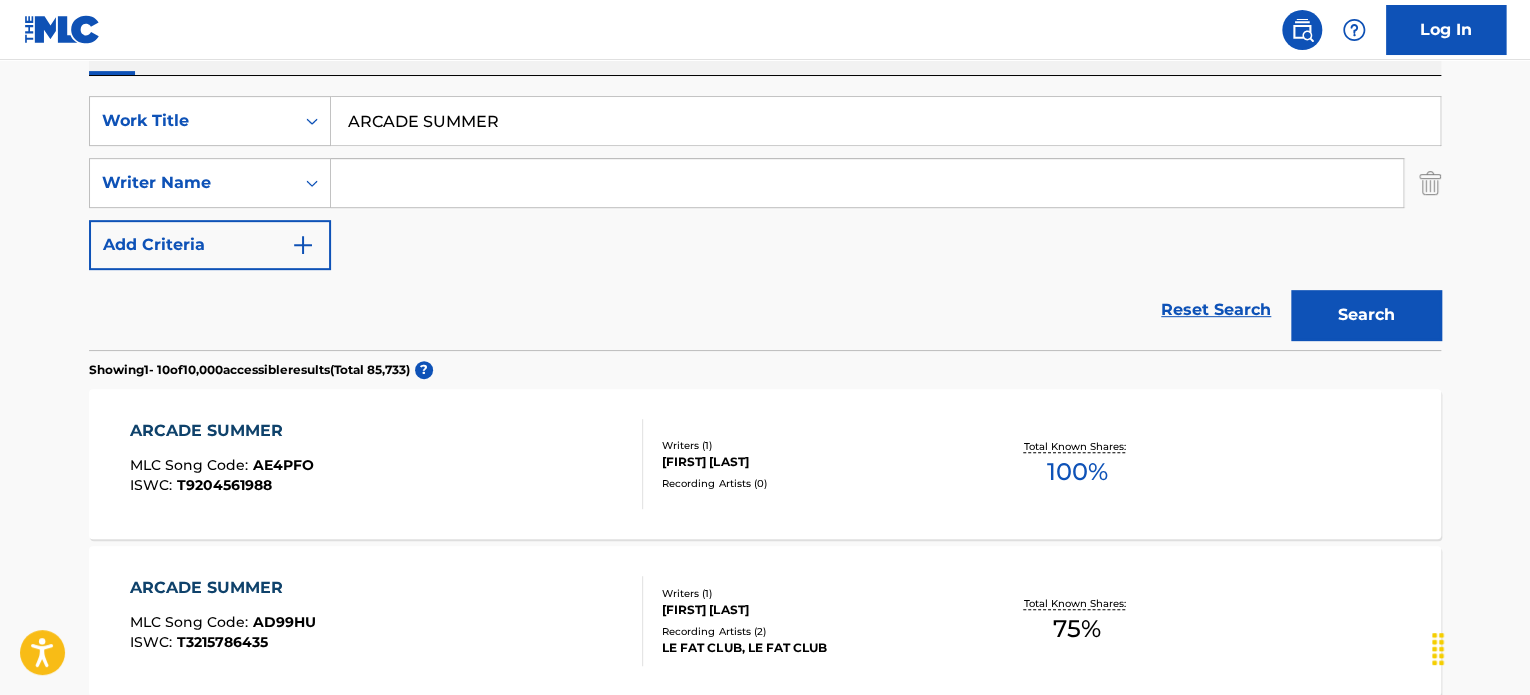 click on "ARCADE SUMMER" at bounding box center [885, 121] 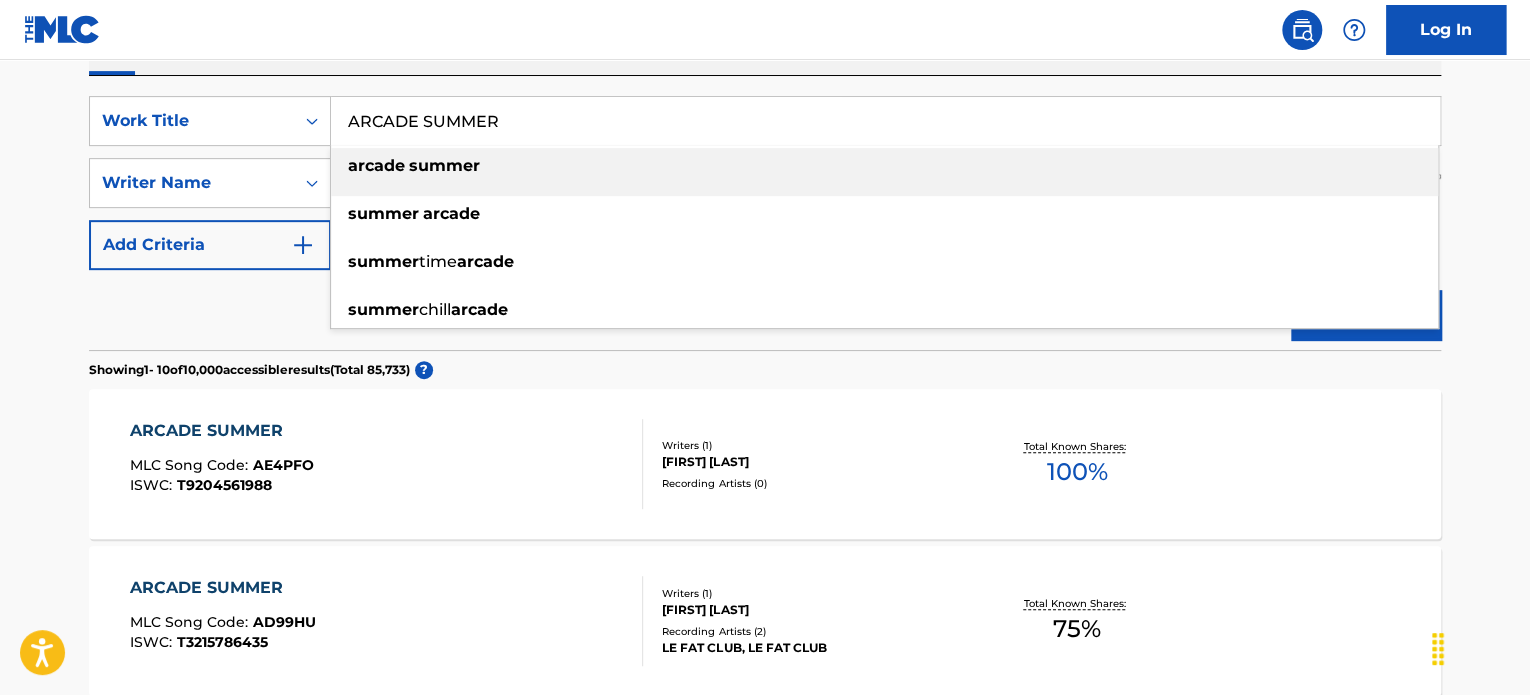 paste on "SNOW" 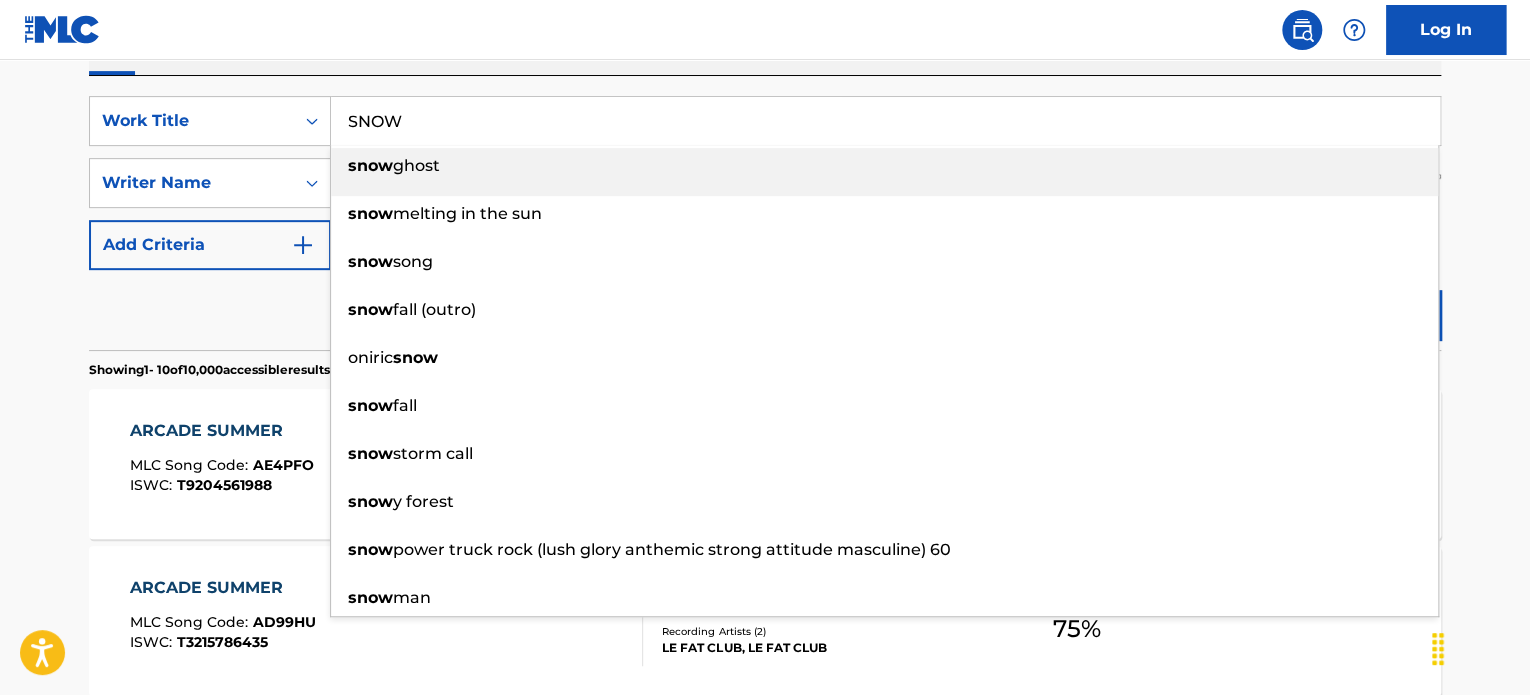 type on "SNOW" 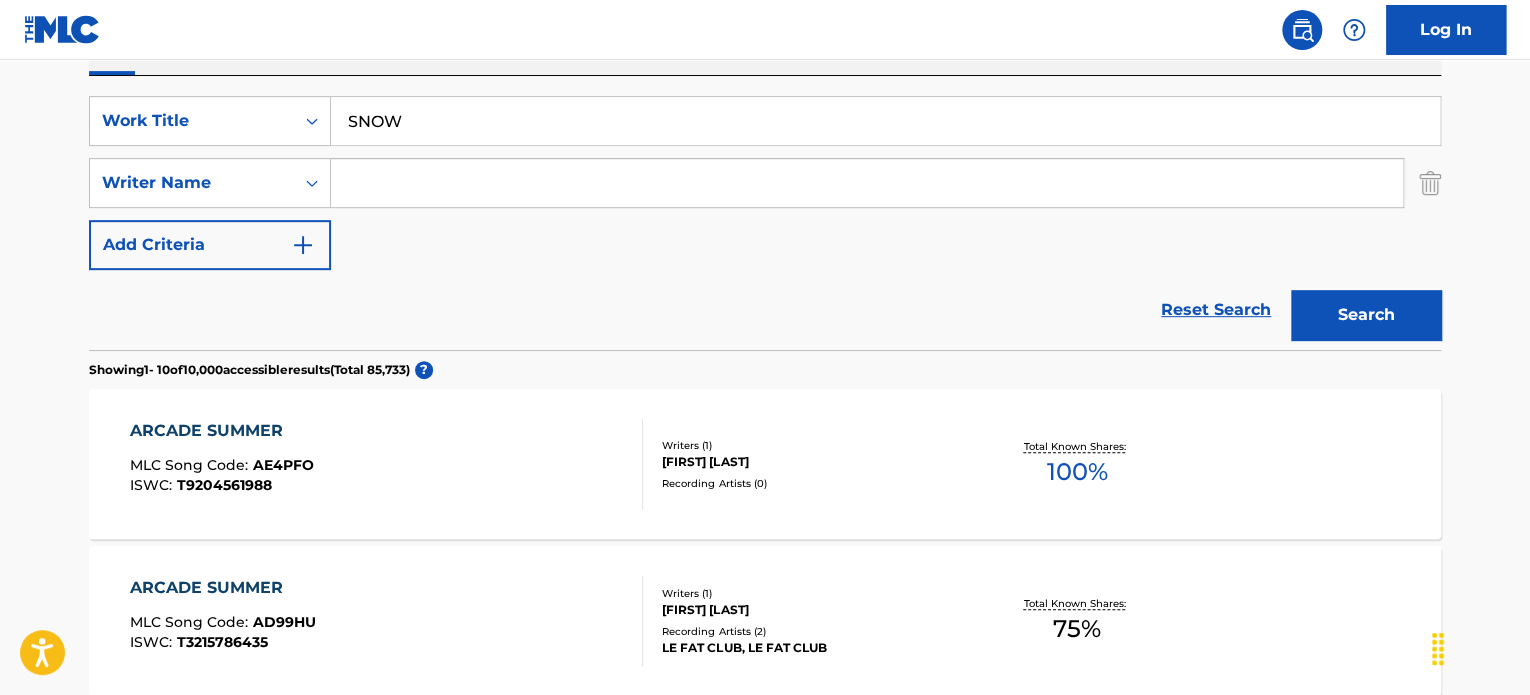 click on "Reset Search Search" at bounding box center [765, 310] 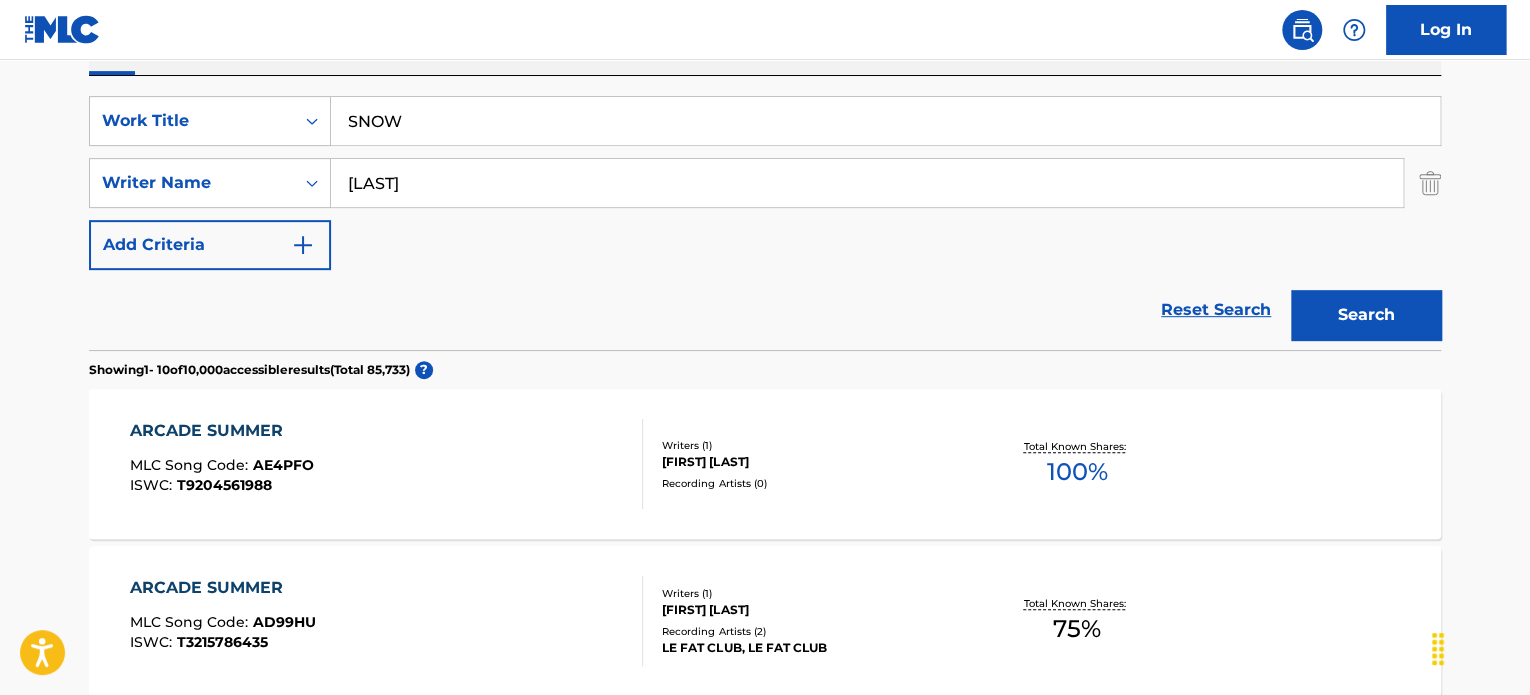 click on "[LAST]" at bounding box center (867, 183) 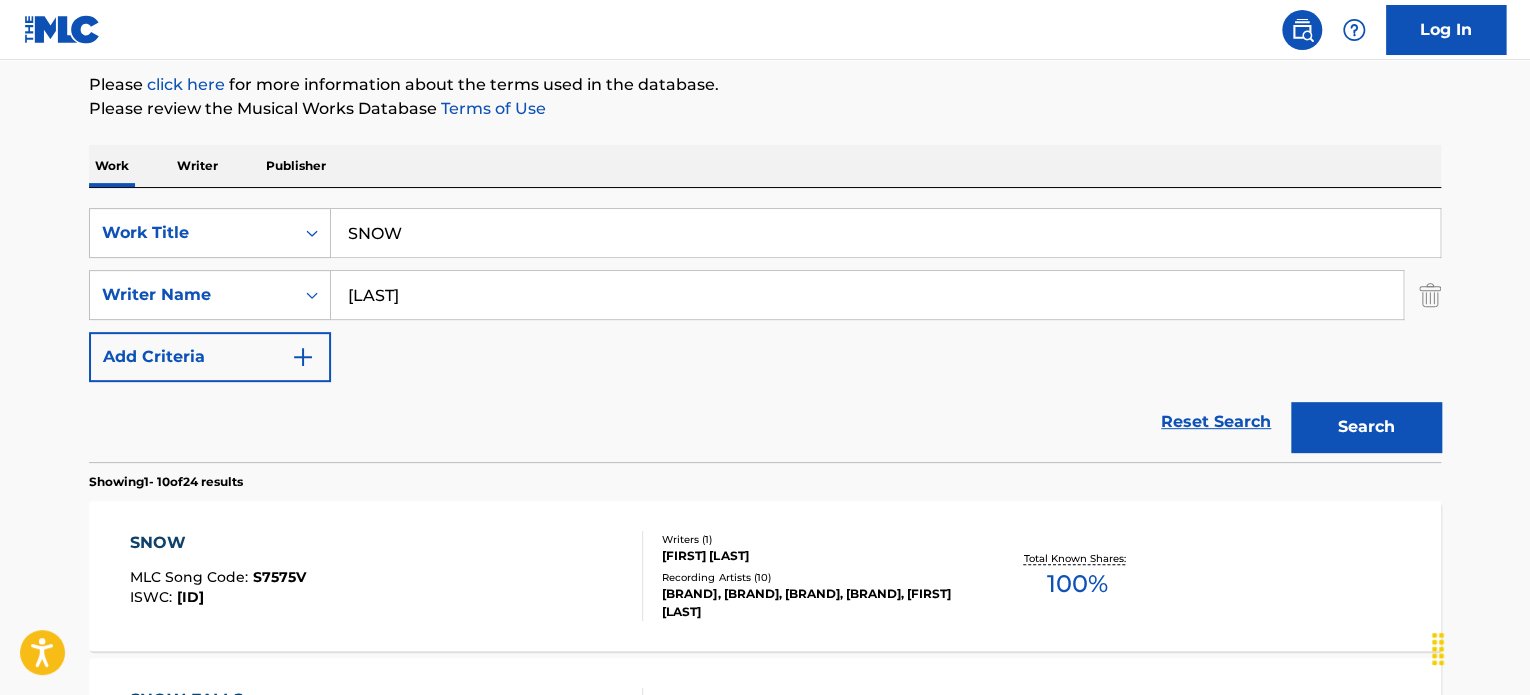 scroll, scrollTop: 349, scrollLeft: 0, axis: vertical 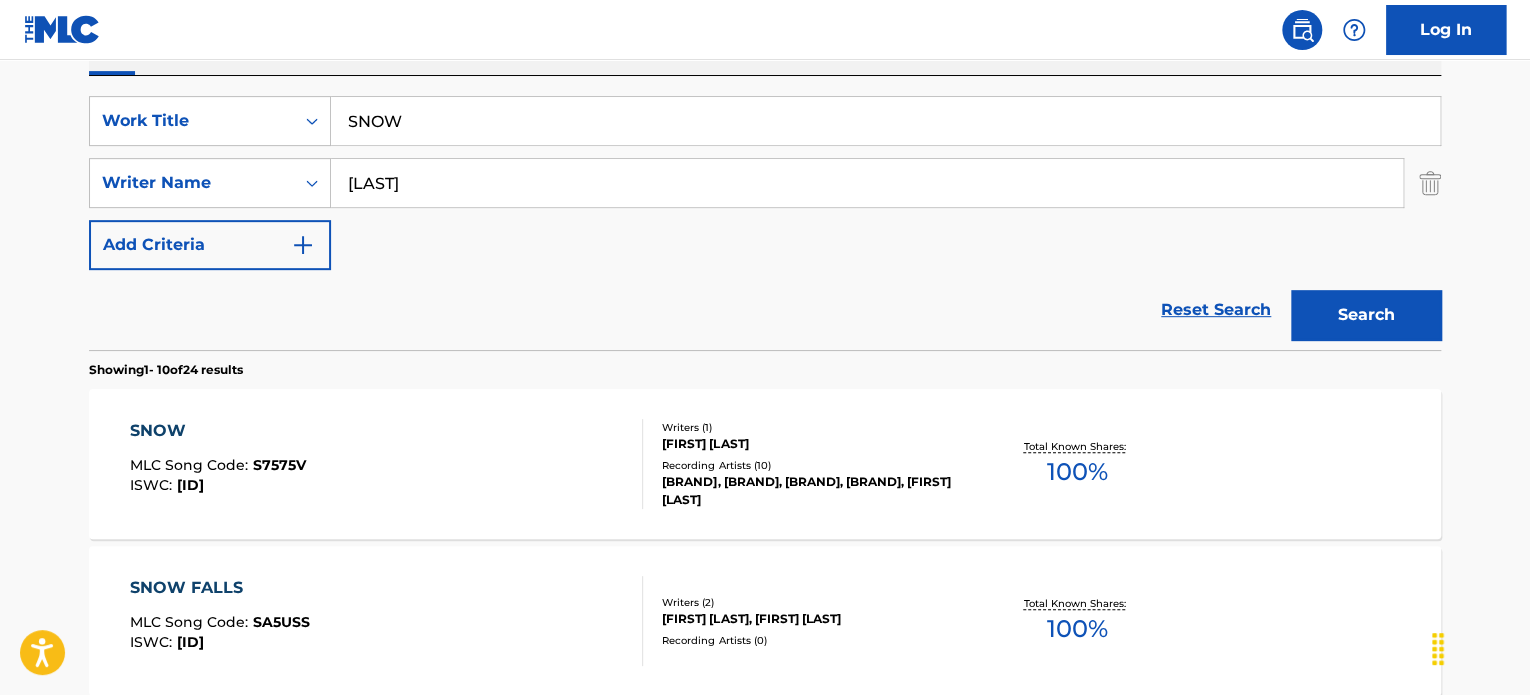 click on "[FIRST] [LAST]" at bounding box center (765, 464) 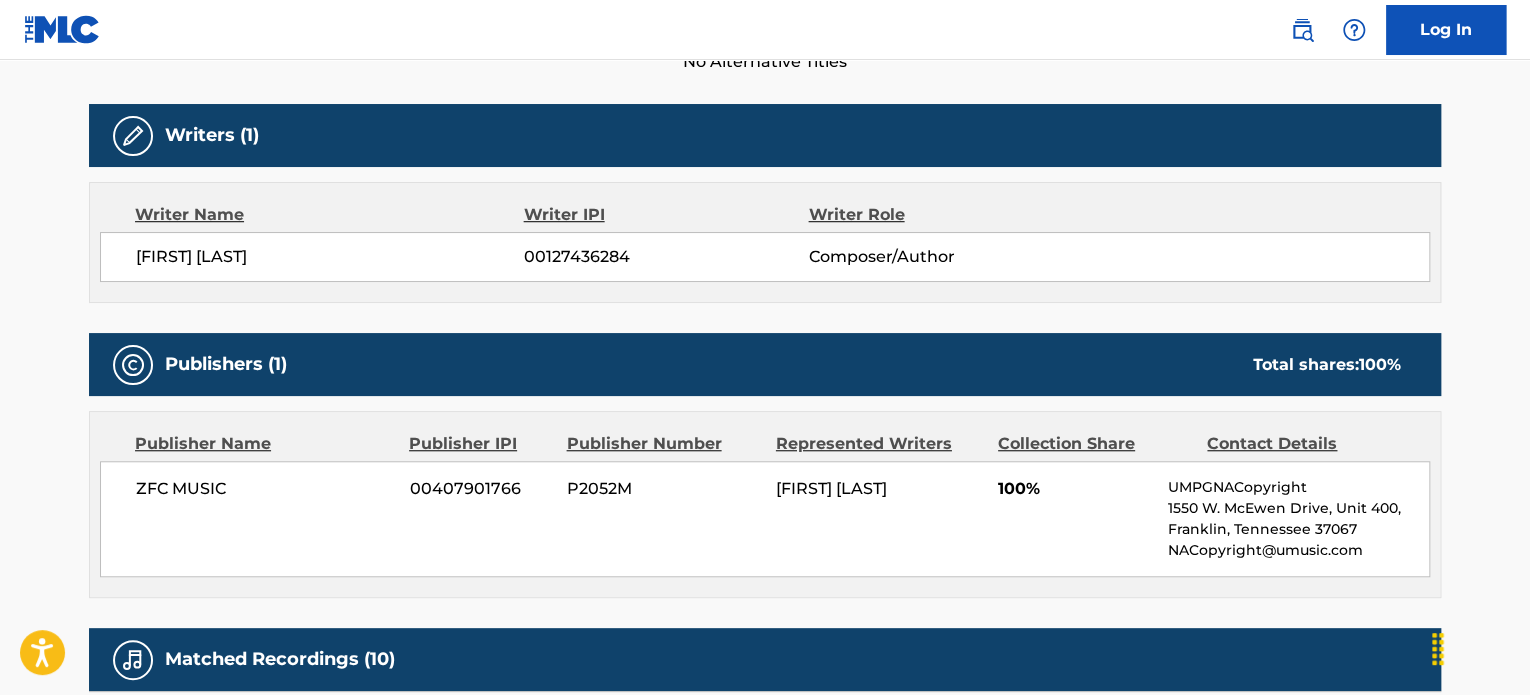 scroll, scrollTop: 0, scrollLeft: 0, axis: both 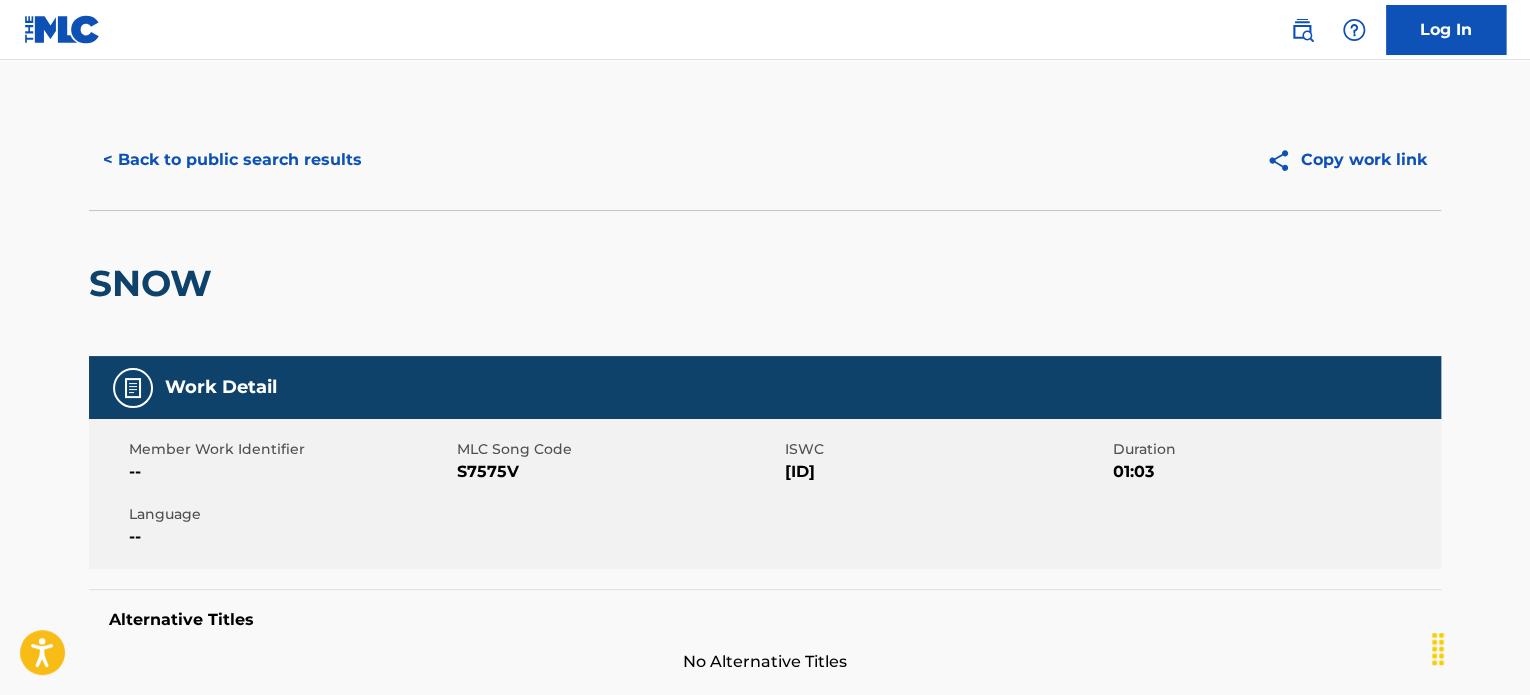 click on "< Back to public search results Copy work link" at bounding box center (765, 160) 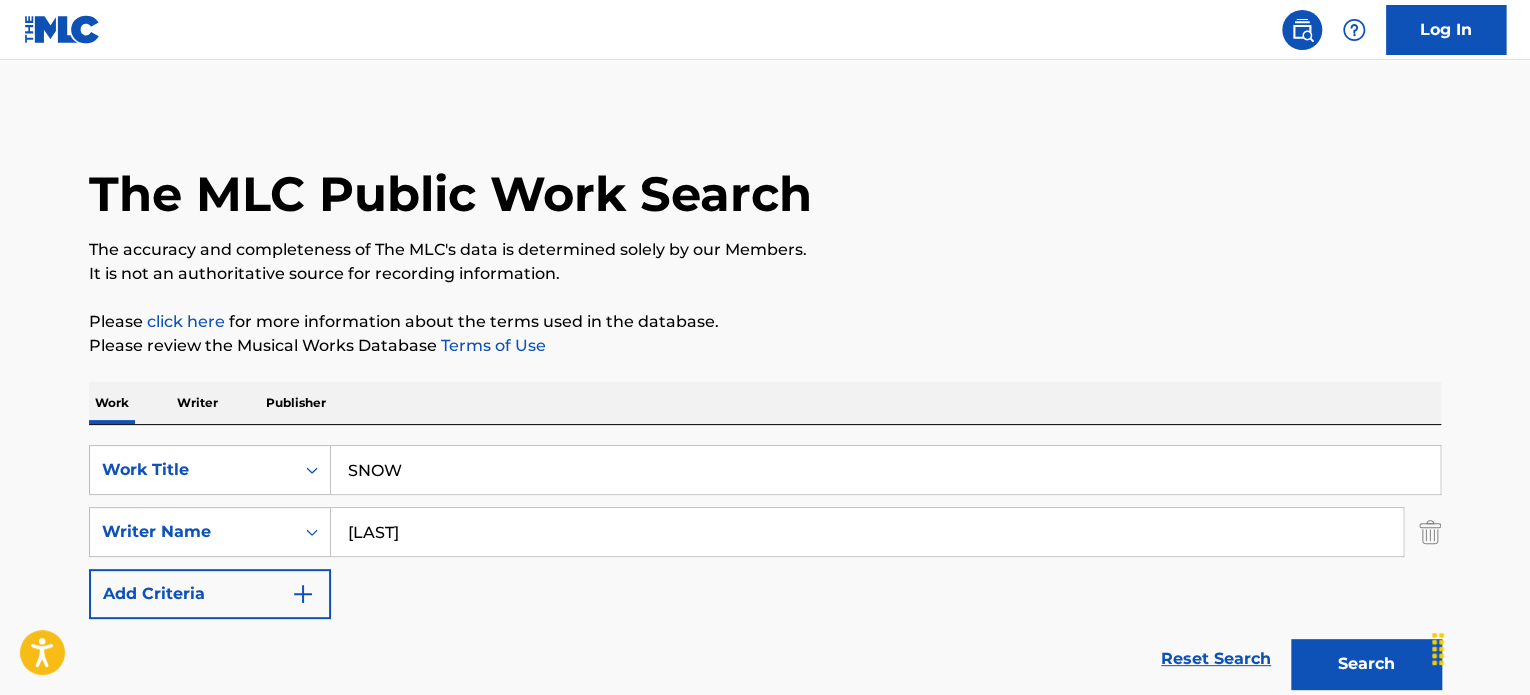 scroll, scrollTop: 349, scrollLeft: 0, axis: vertical 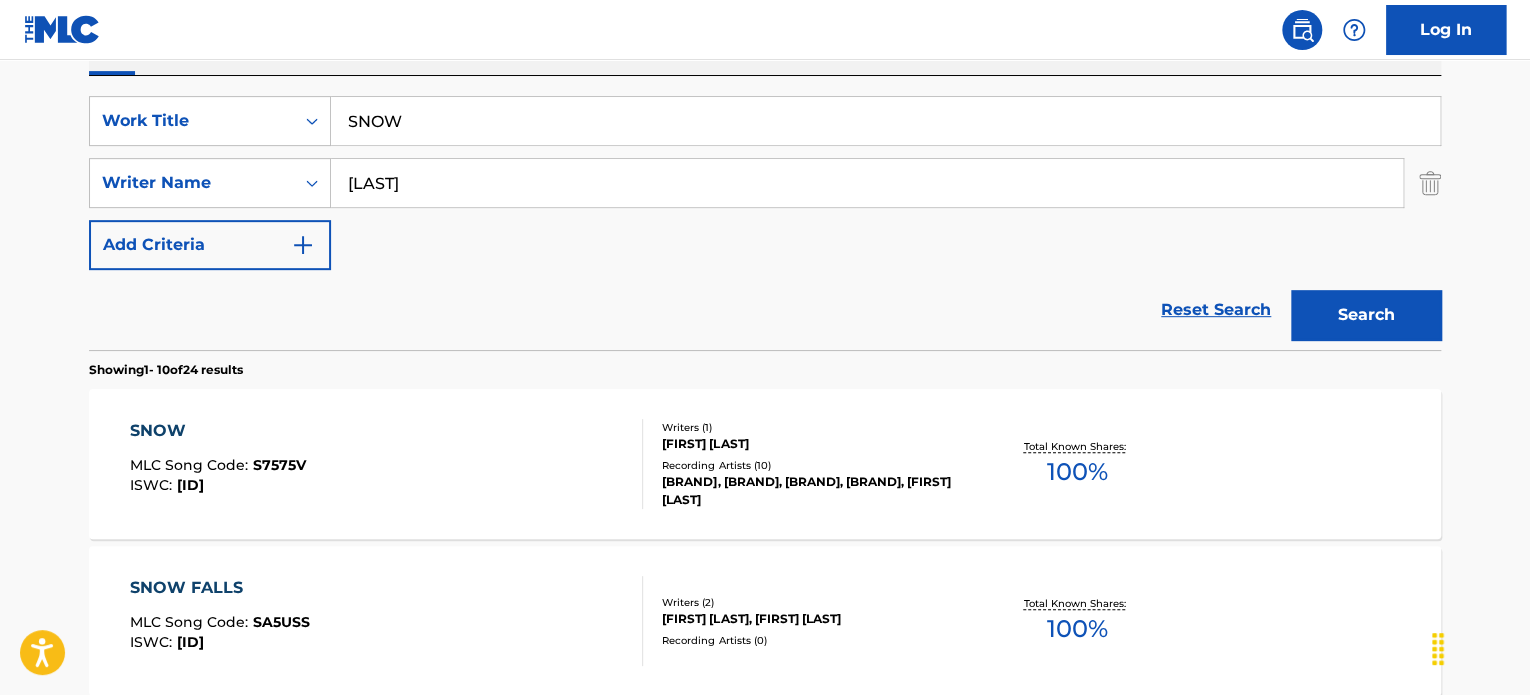 click on "SNOW" at bounding box center (885, 121) 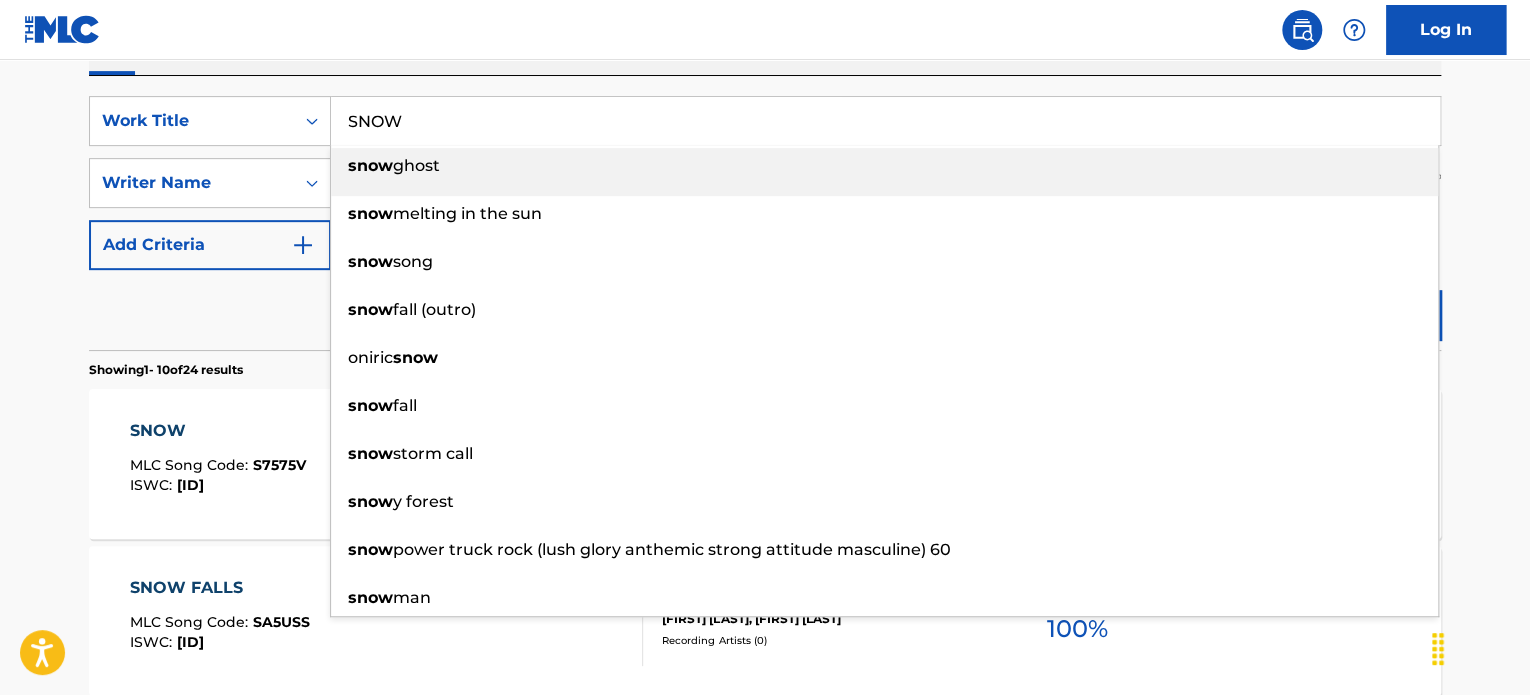 paste on "ATTACK FORMATION" 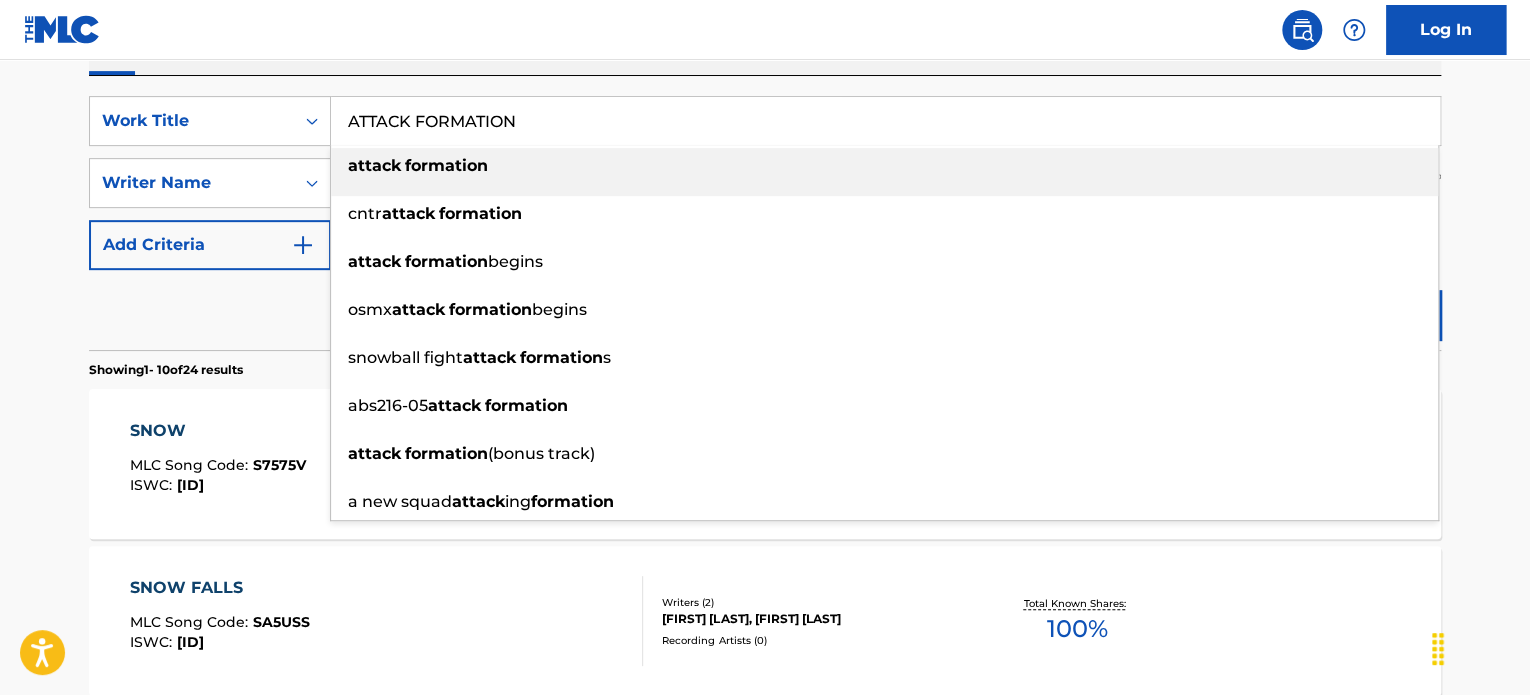 type on "ATTACK FORMATION" 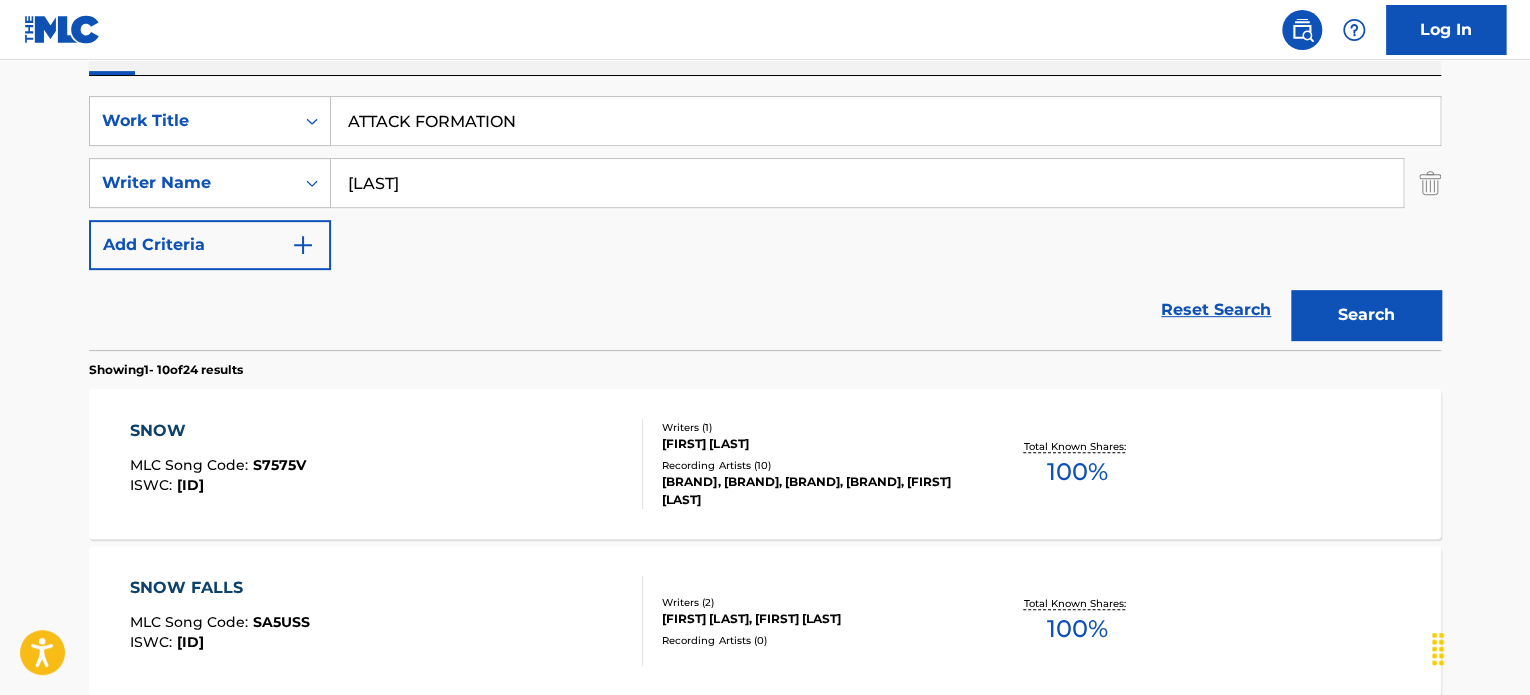 click on "[LAST]" at bounding box center [867, 183] 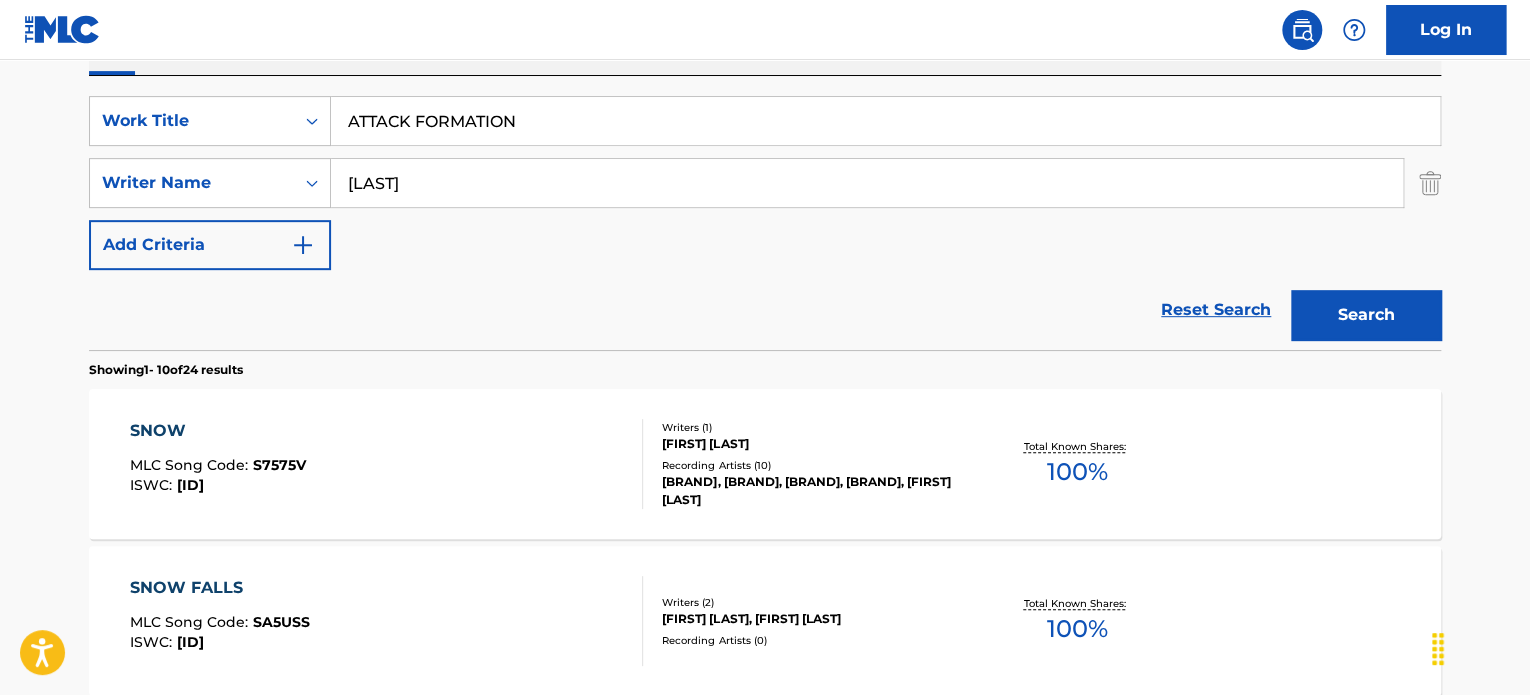 click on "[LAST]" at bounding box center [867, 183] 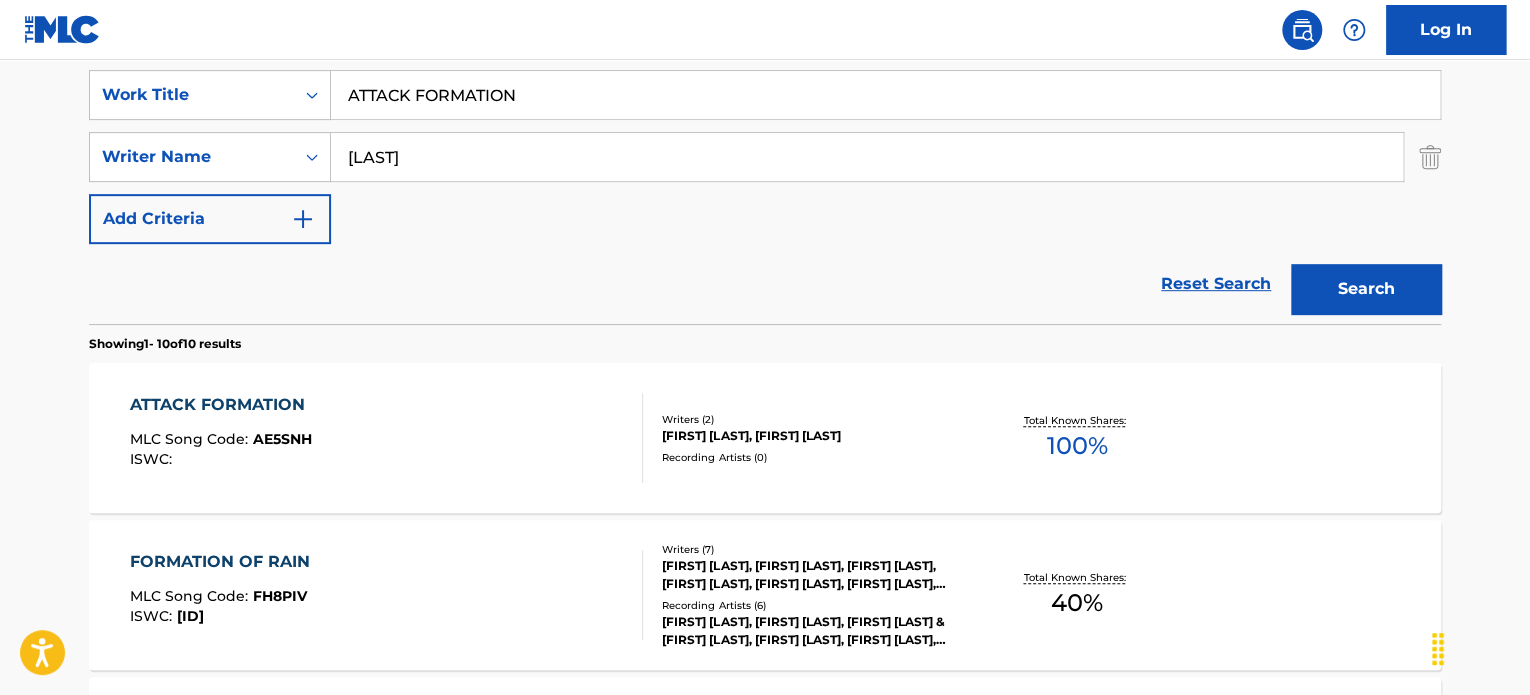 scroll, scrollTop: 449, scrollLeft: 0, axis: vertical 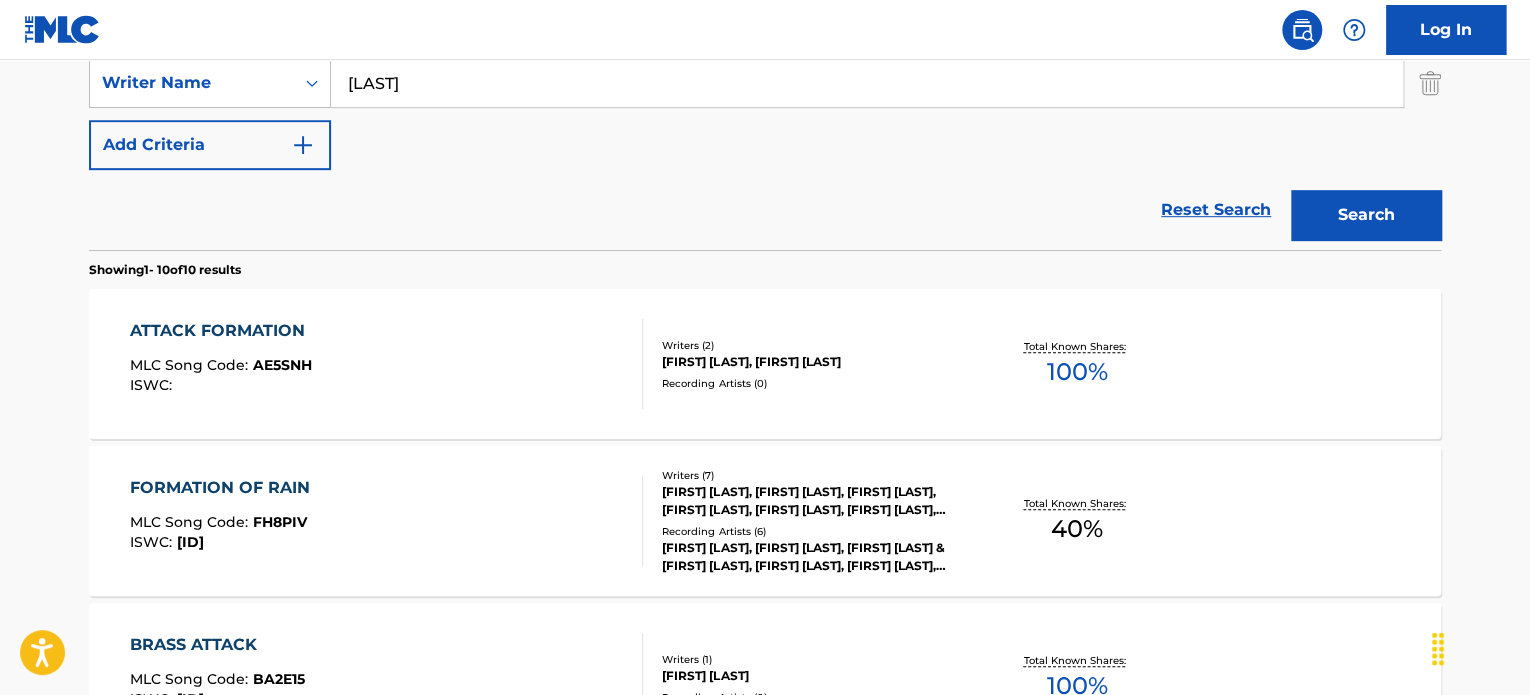 click on "ATTACK FORMATION MLC Song Code : AE5SNH ISWC :" at bounding box center (387, 364) 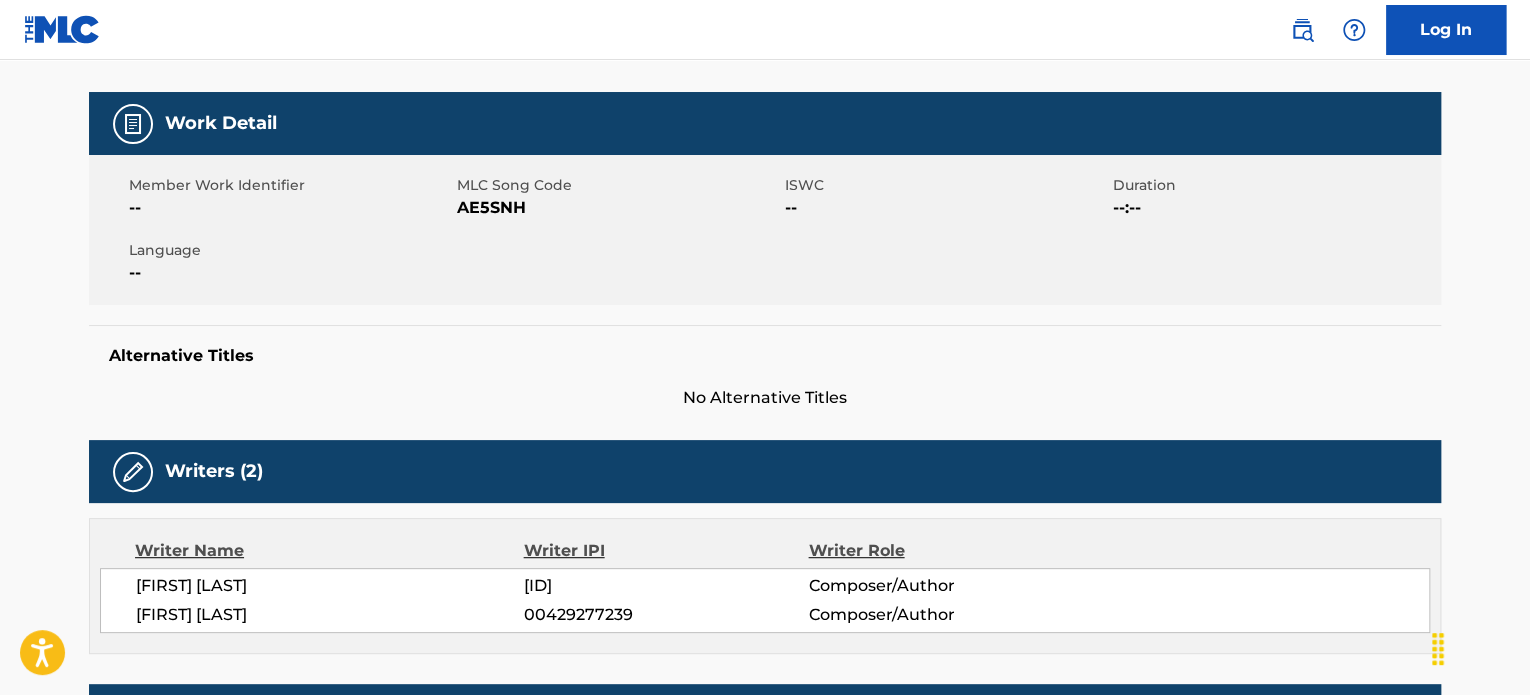 scroll, scrollTop: 0, scrollLeft: 0, axis: both 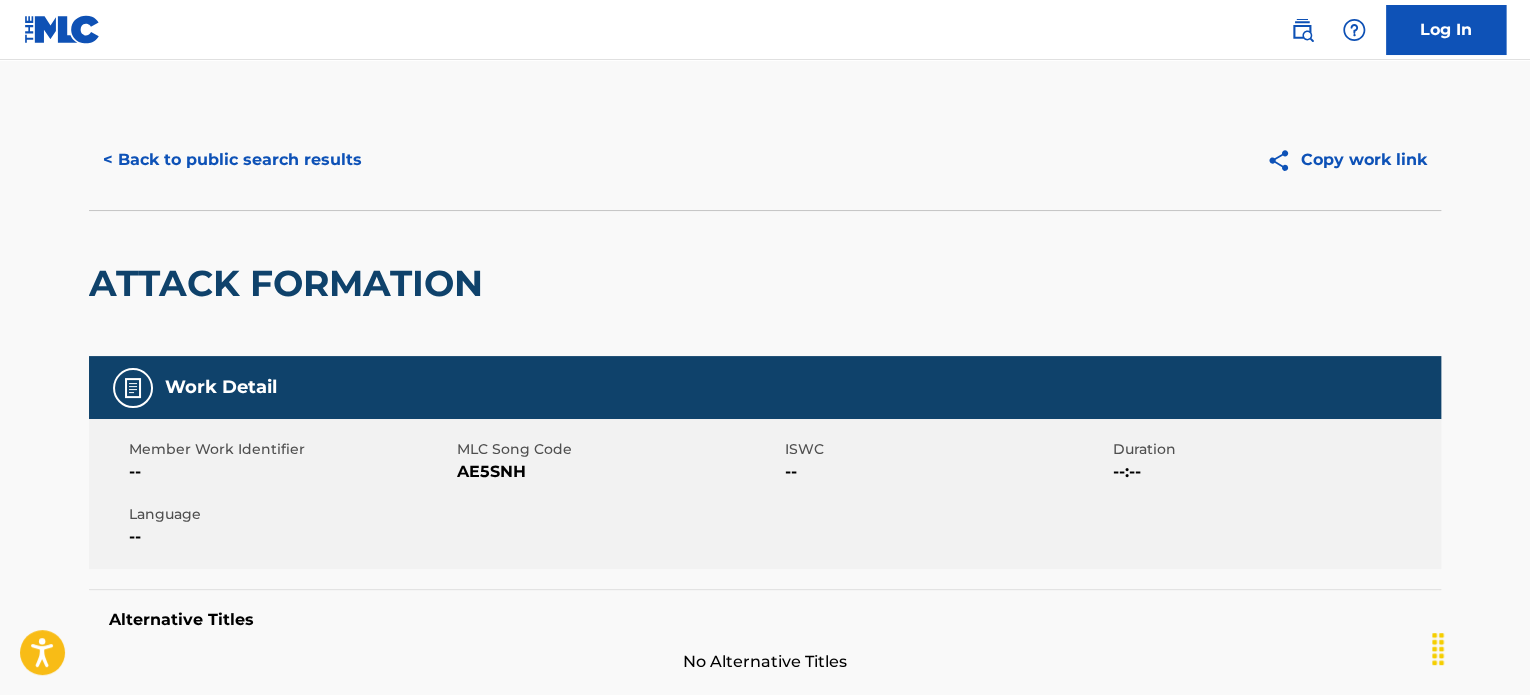 click on "< Back to public search results" at bounding box center (232, 160) 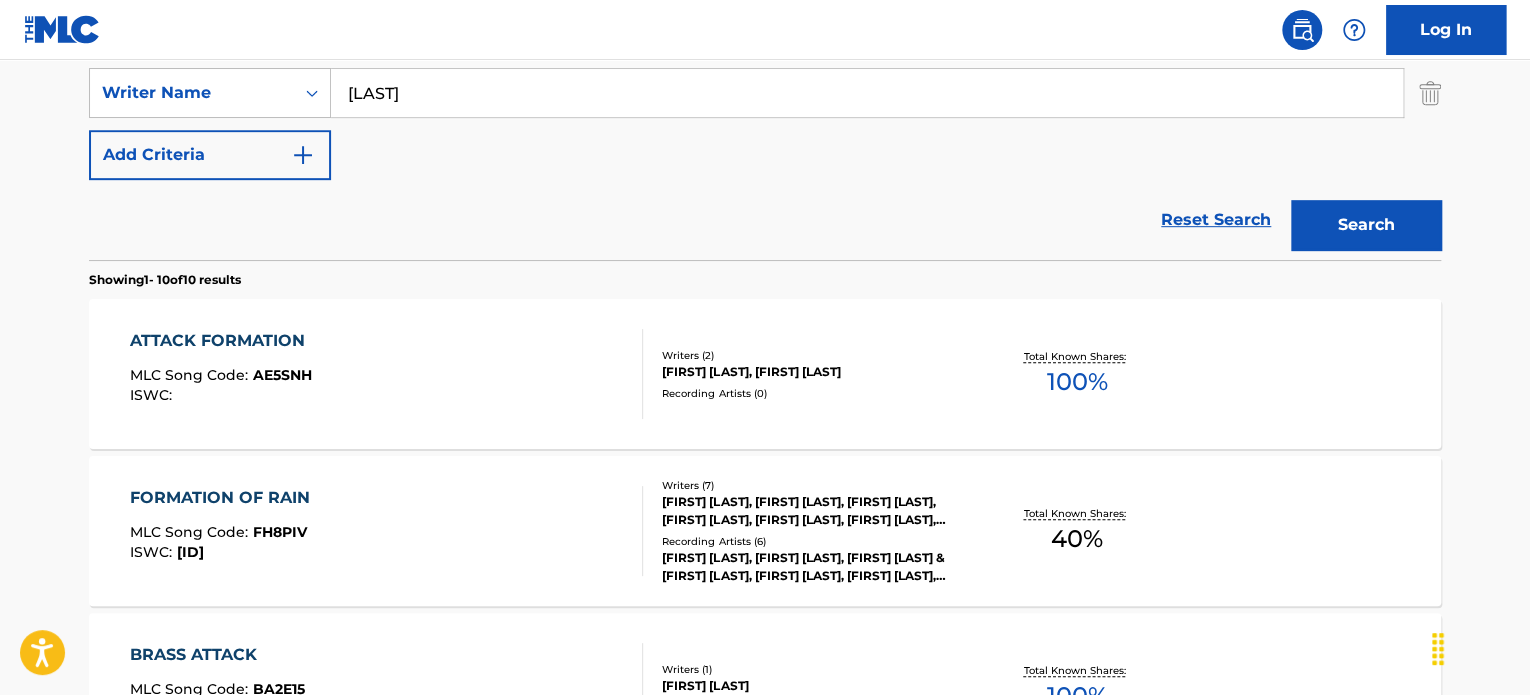scroll, scrollTop: 239, scrollLeft: 0, axis: vertical 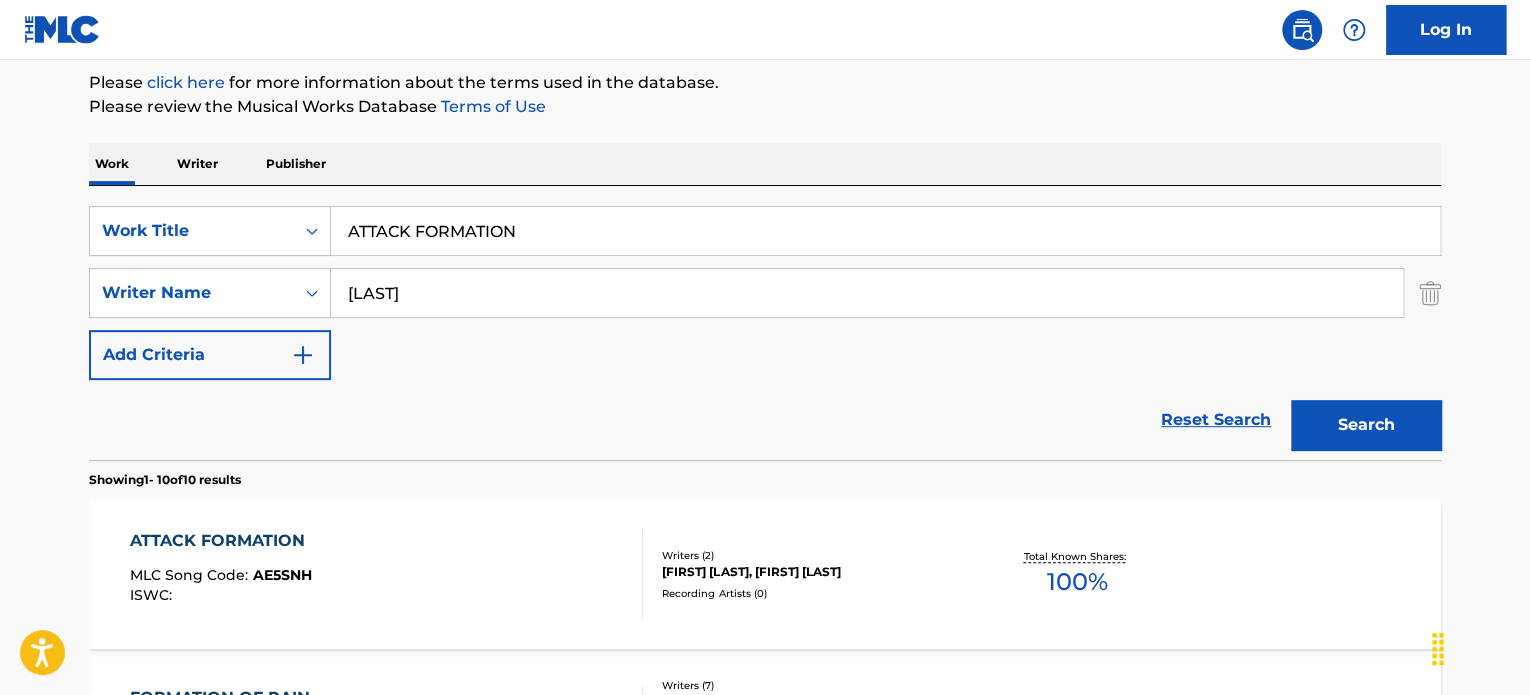 click on "ATTACK FORMATION" at bounding box center [885, 231] 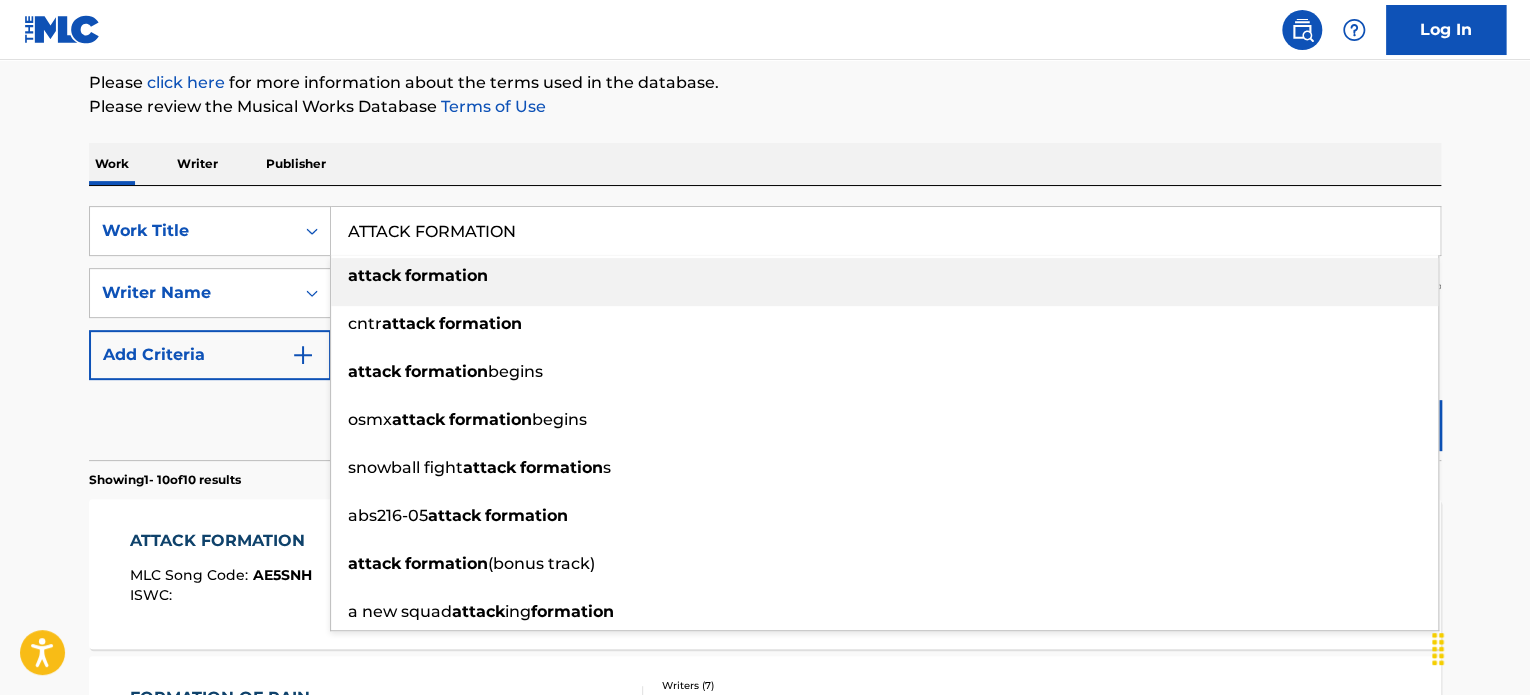 paste on "[BRAND] [BRAND]" 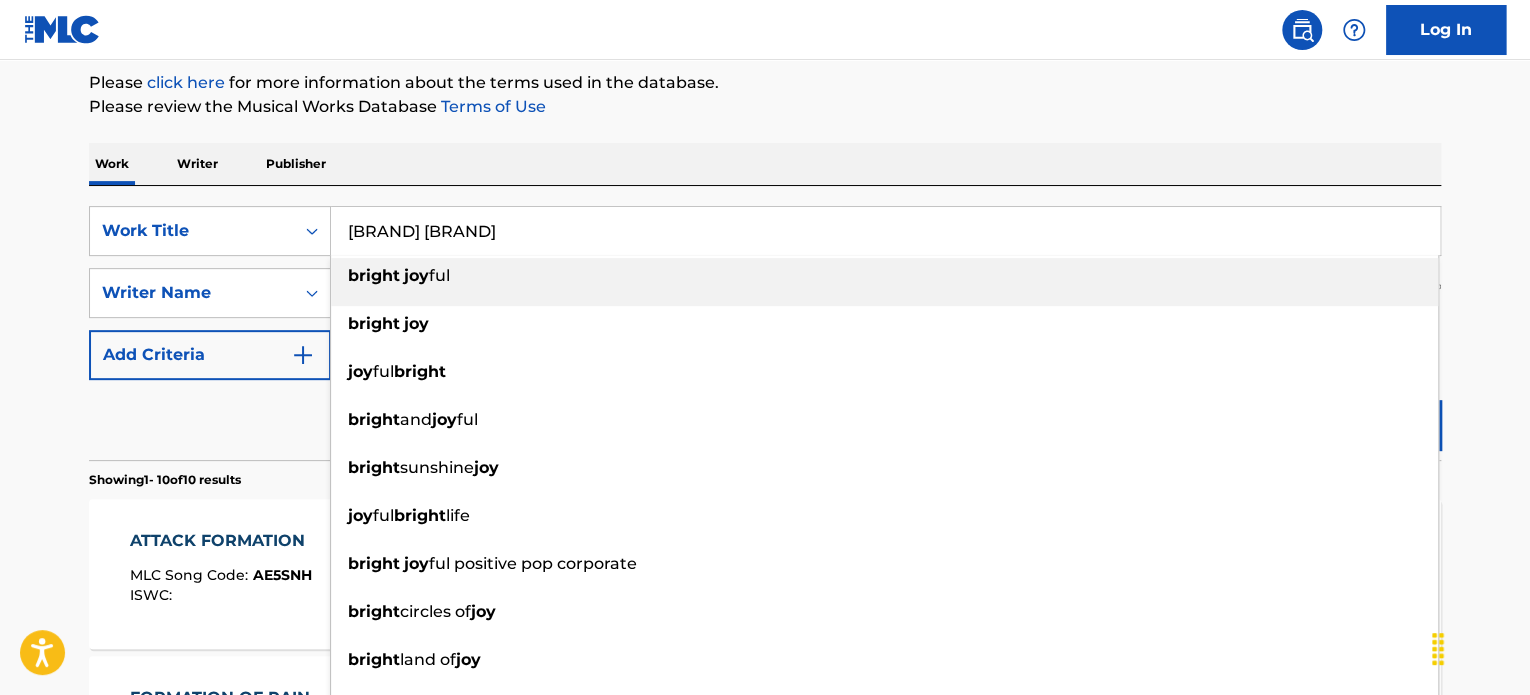 type on "[BRAND] [BRAND]" 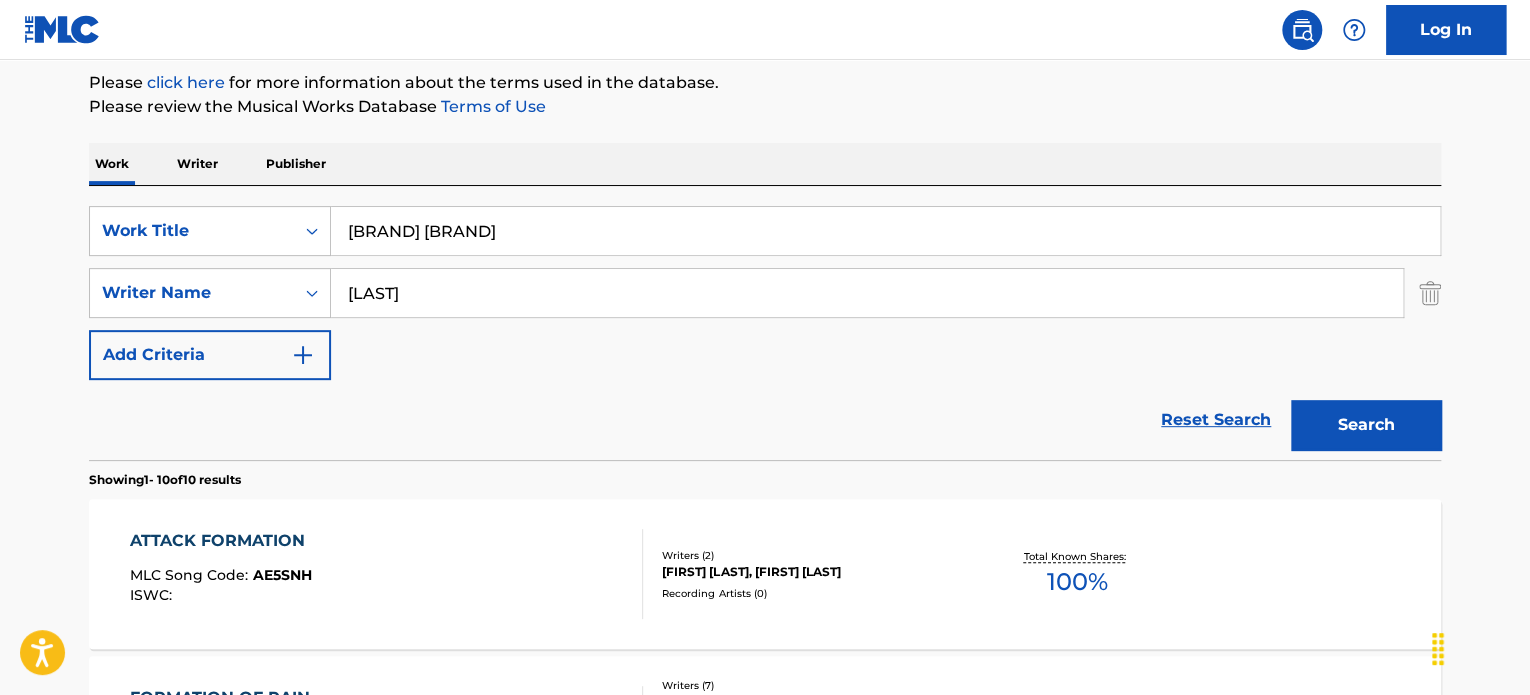 click on "[LAST]" at bounding box center (867, 293) 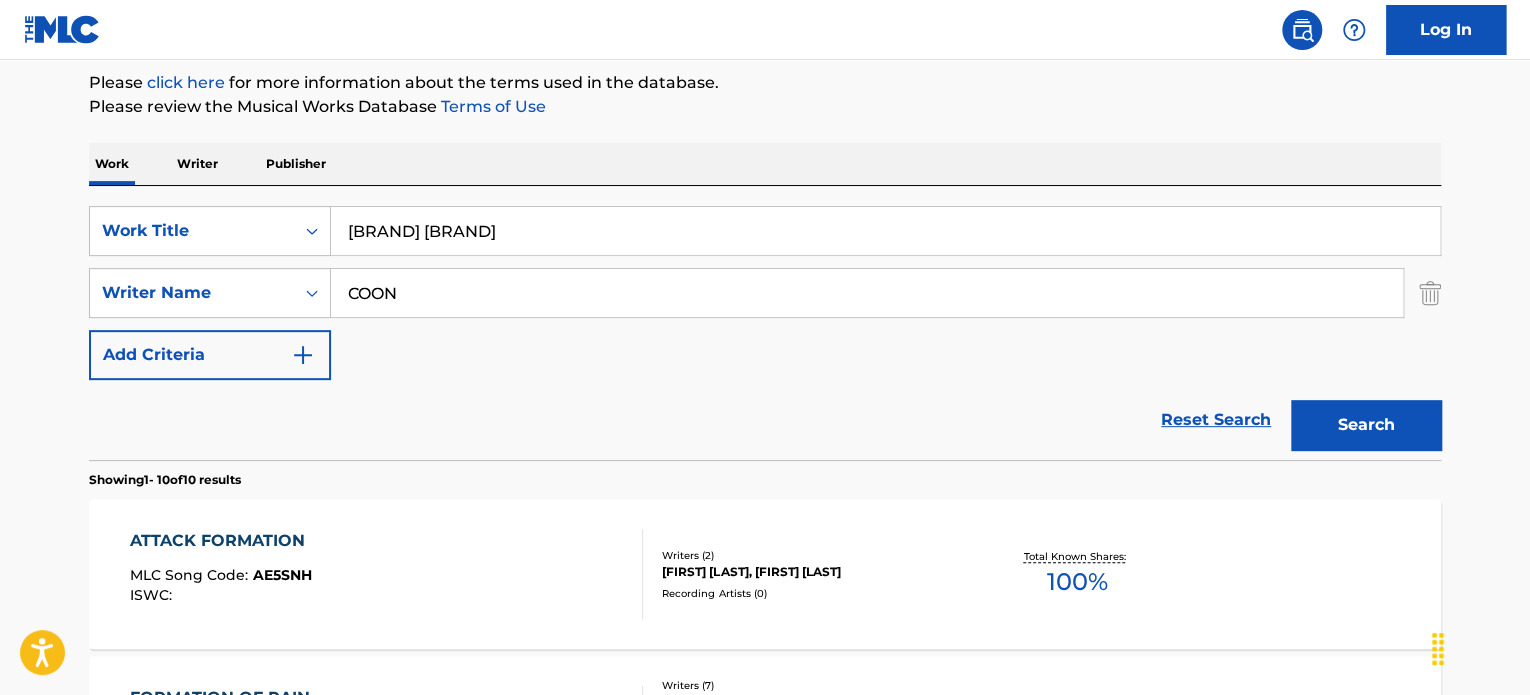 click on "COON" at bounding box center [867, 293] 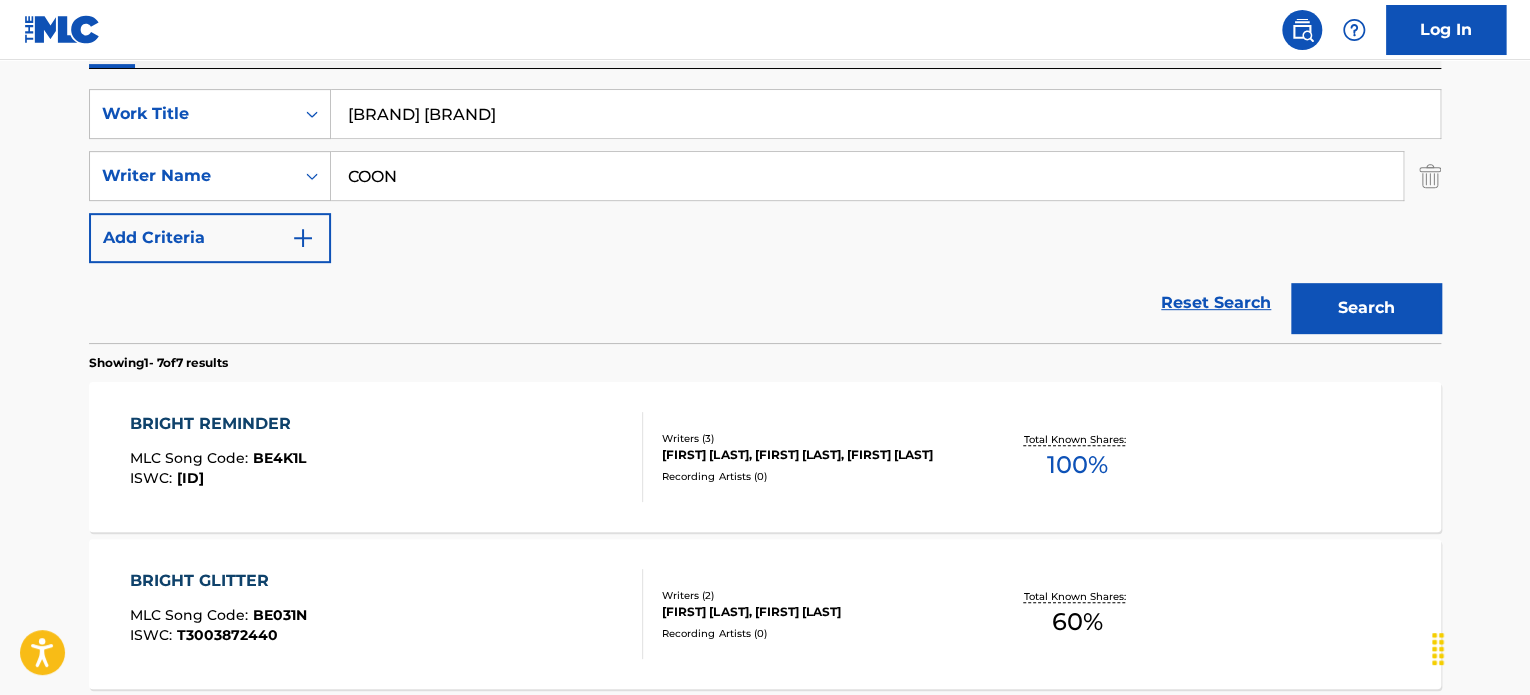 scroll, scrollTop: 239, scrollLeft: 0, axis: vertical 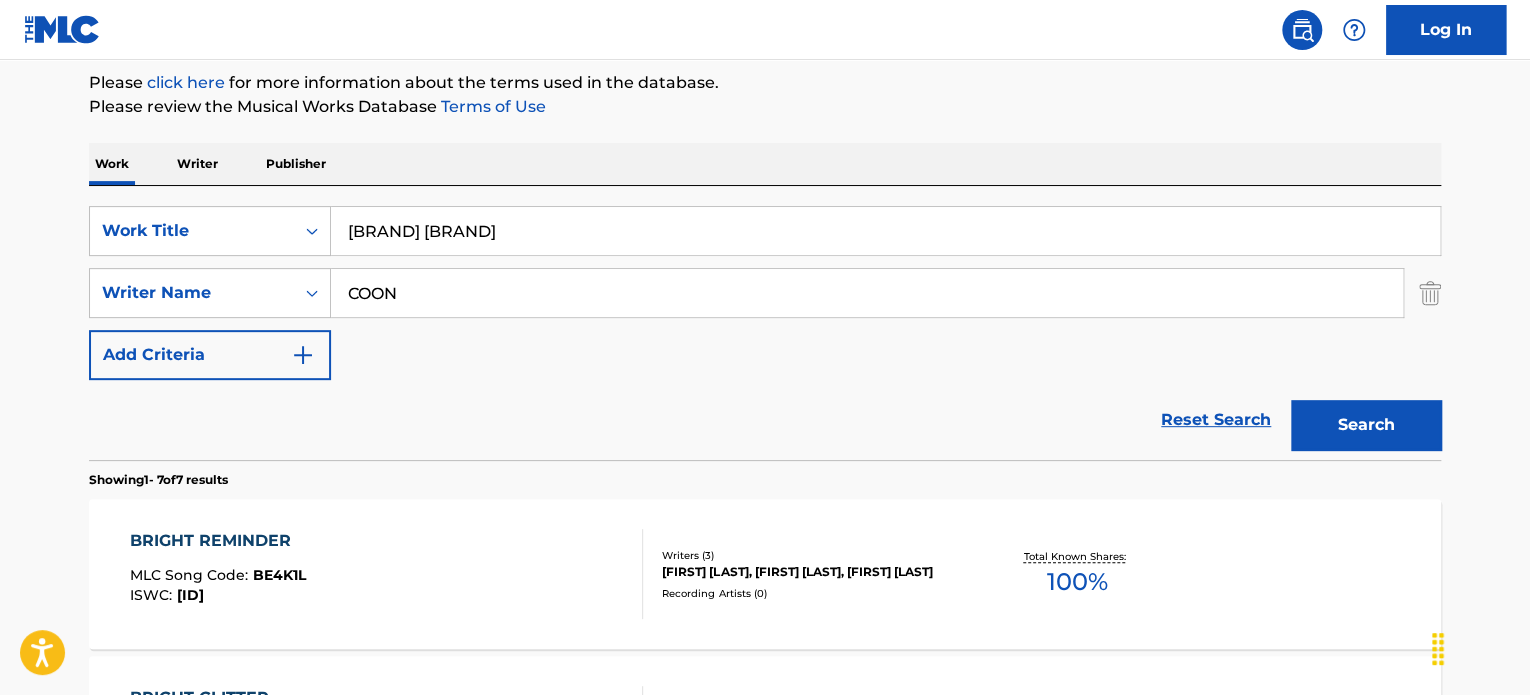 click on "COON" at bounding box center [867, 293] 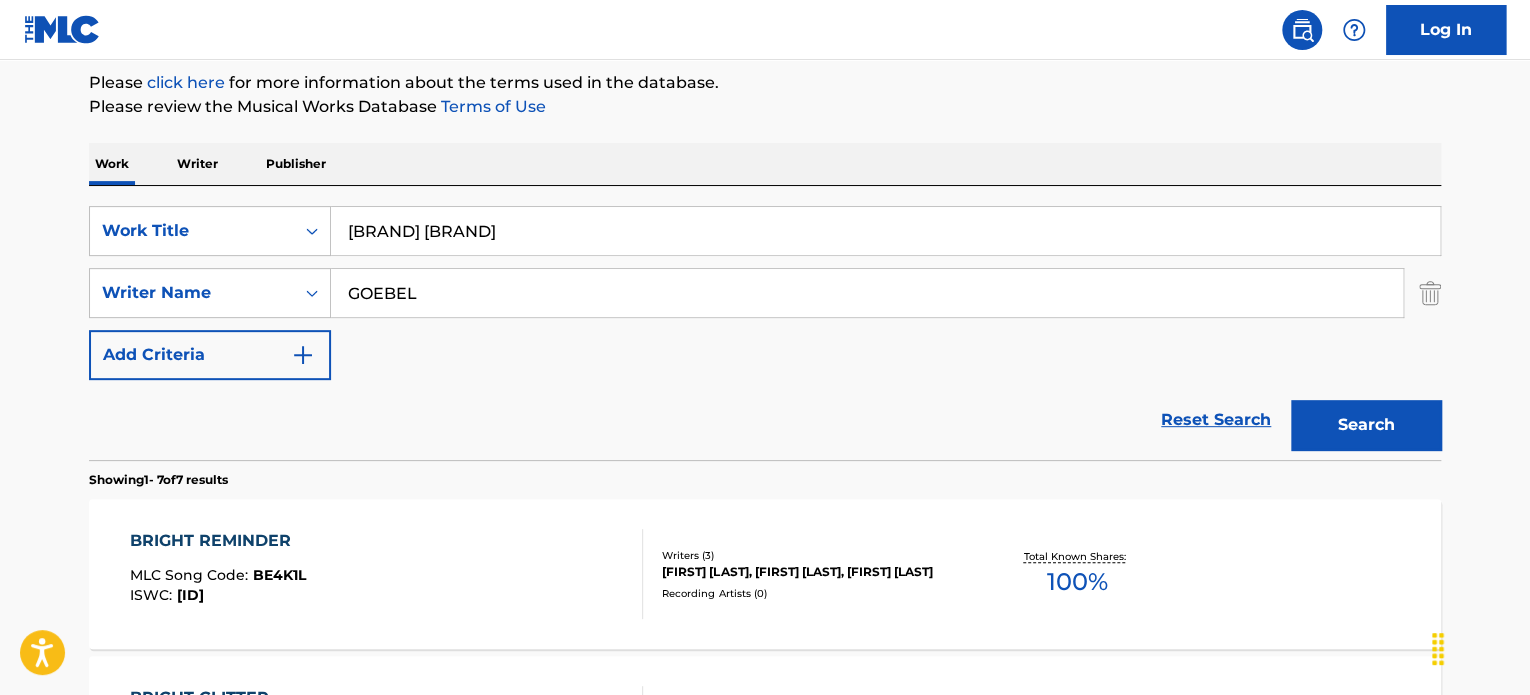 click on "GOEBEL" at bounding box center [867, 293] 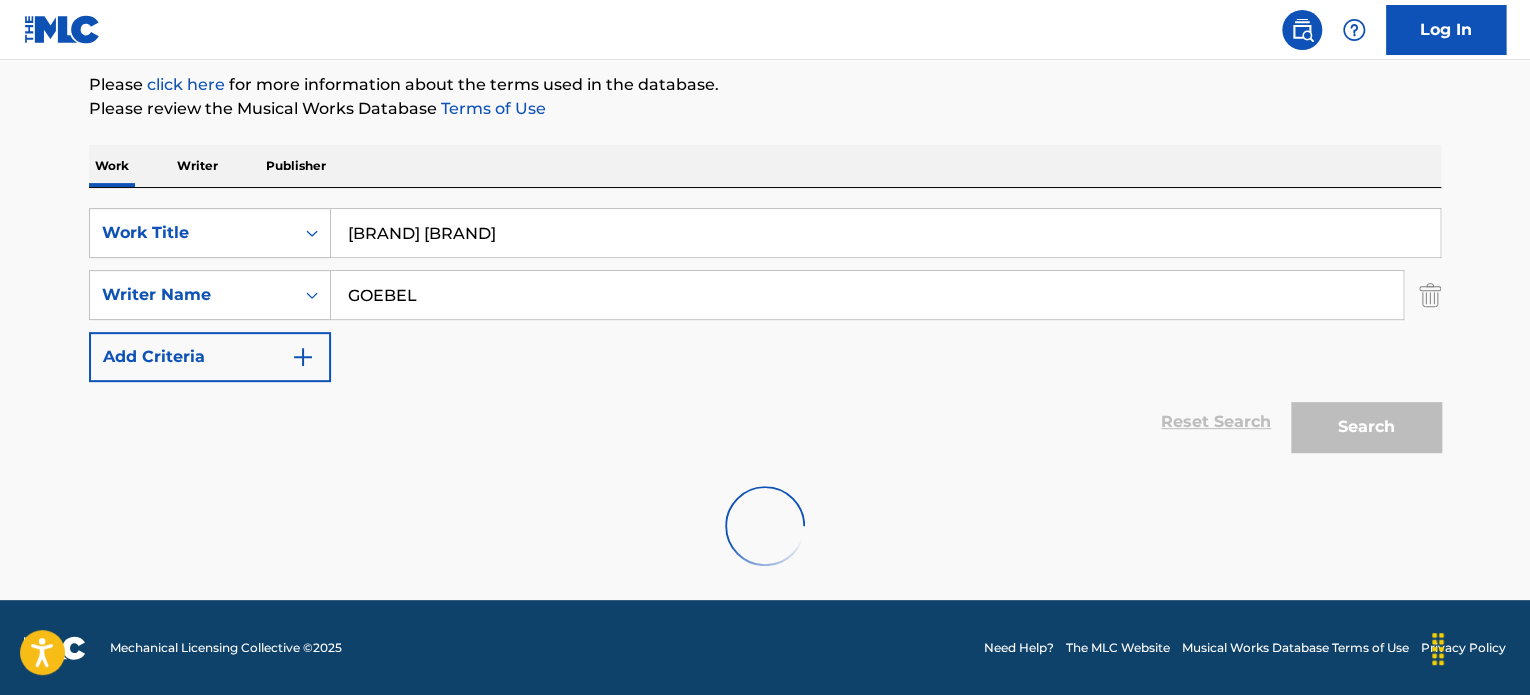 scroll, scrollTop: 239, scrollLeft: 0, axis: vertical 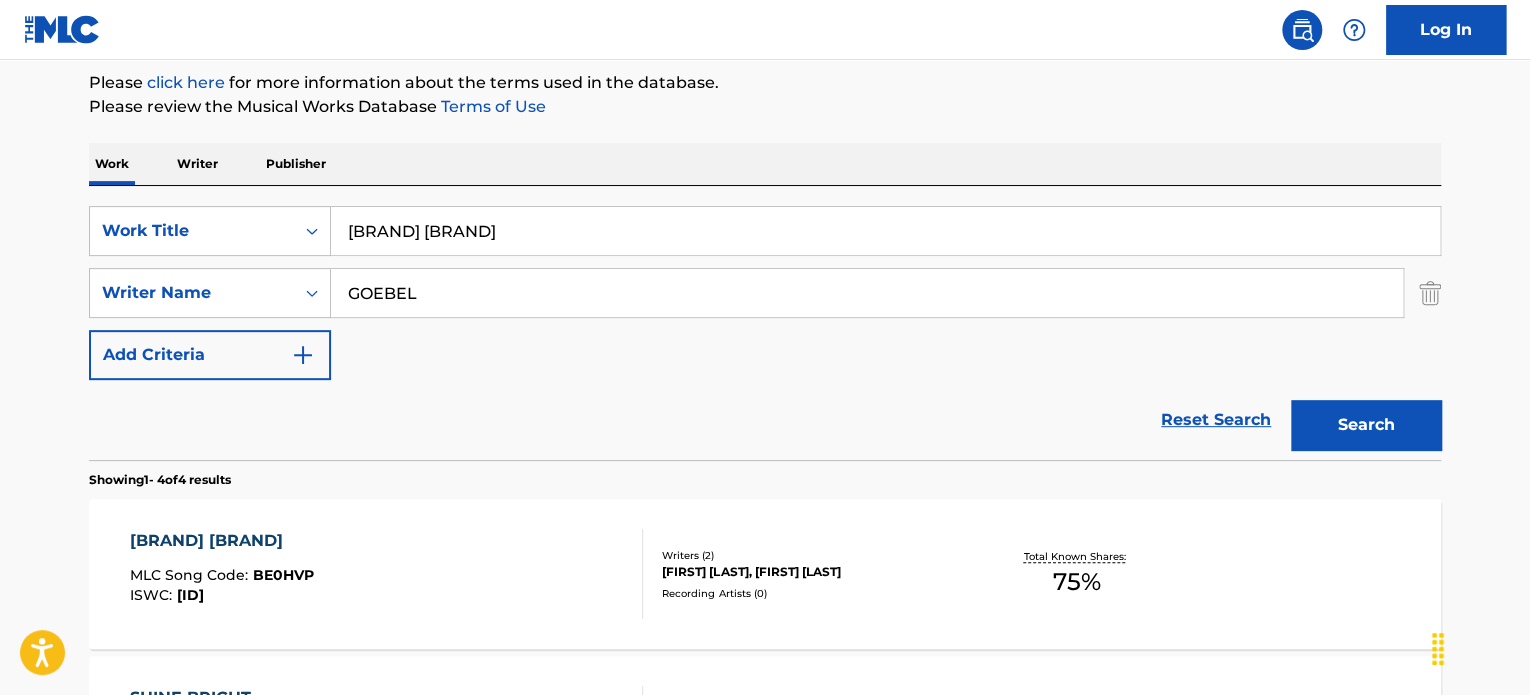 click on "BRIGHT JOY MLC Song Code : BE0HVP ISWC : T3320203967" at bounding box center [387, 574] 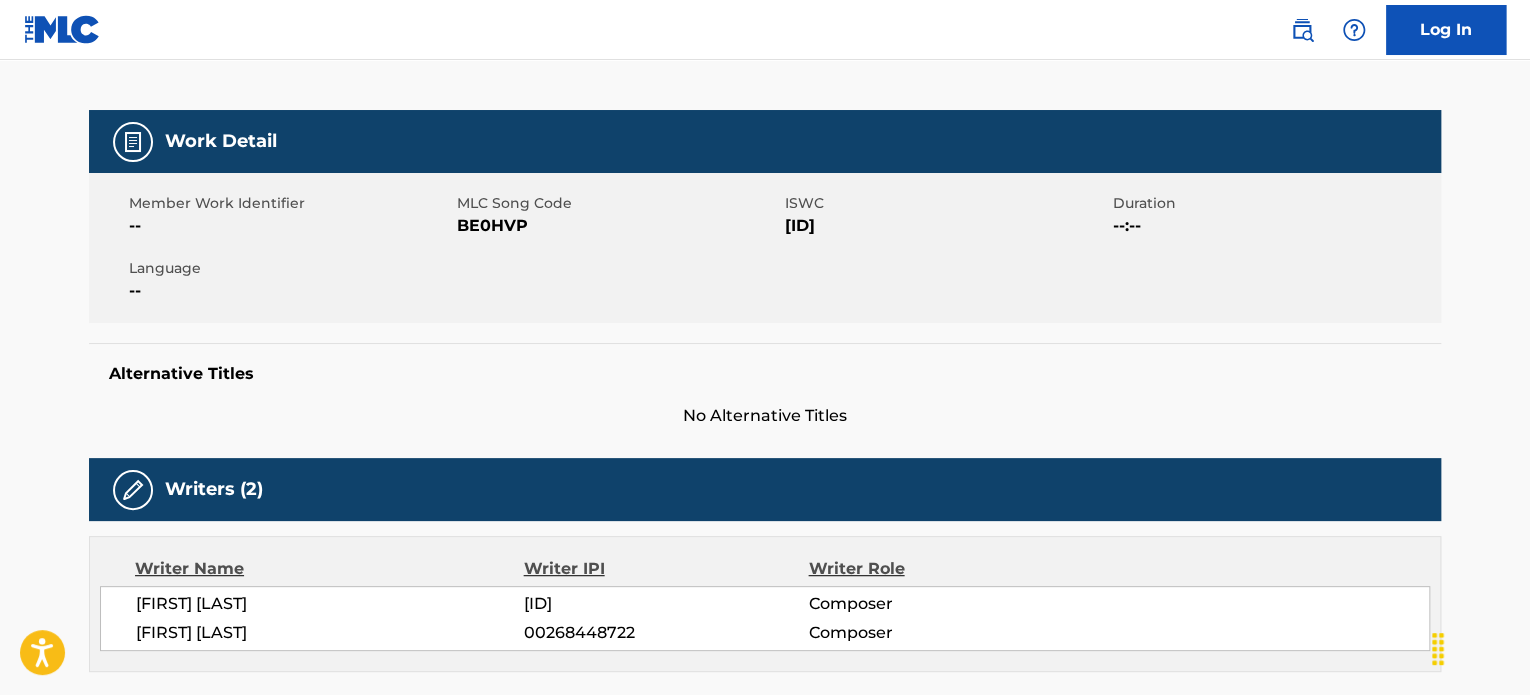 scroll, scrollTop: 0, scrollLeft: 0, axis: both 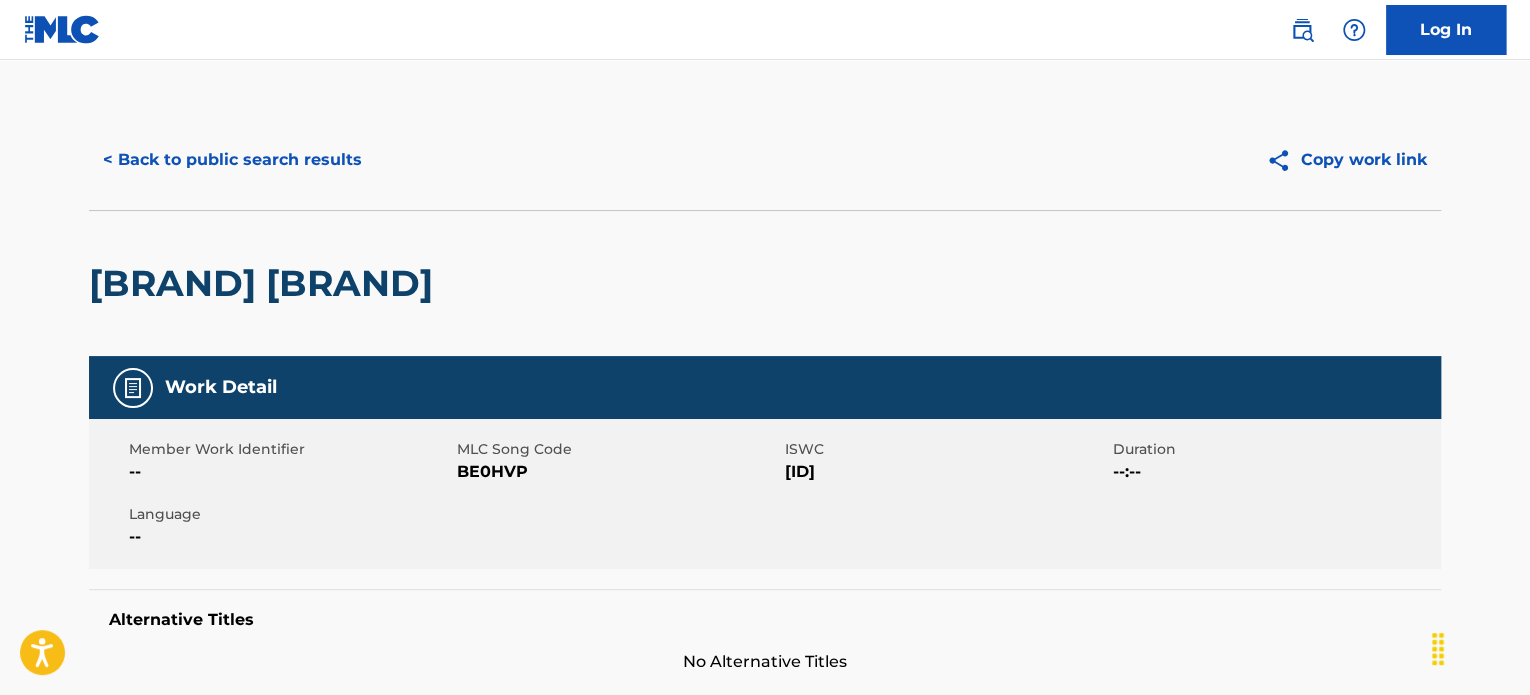 click on "< Back to public search results" at bounding box center [232, 160] 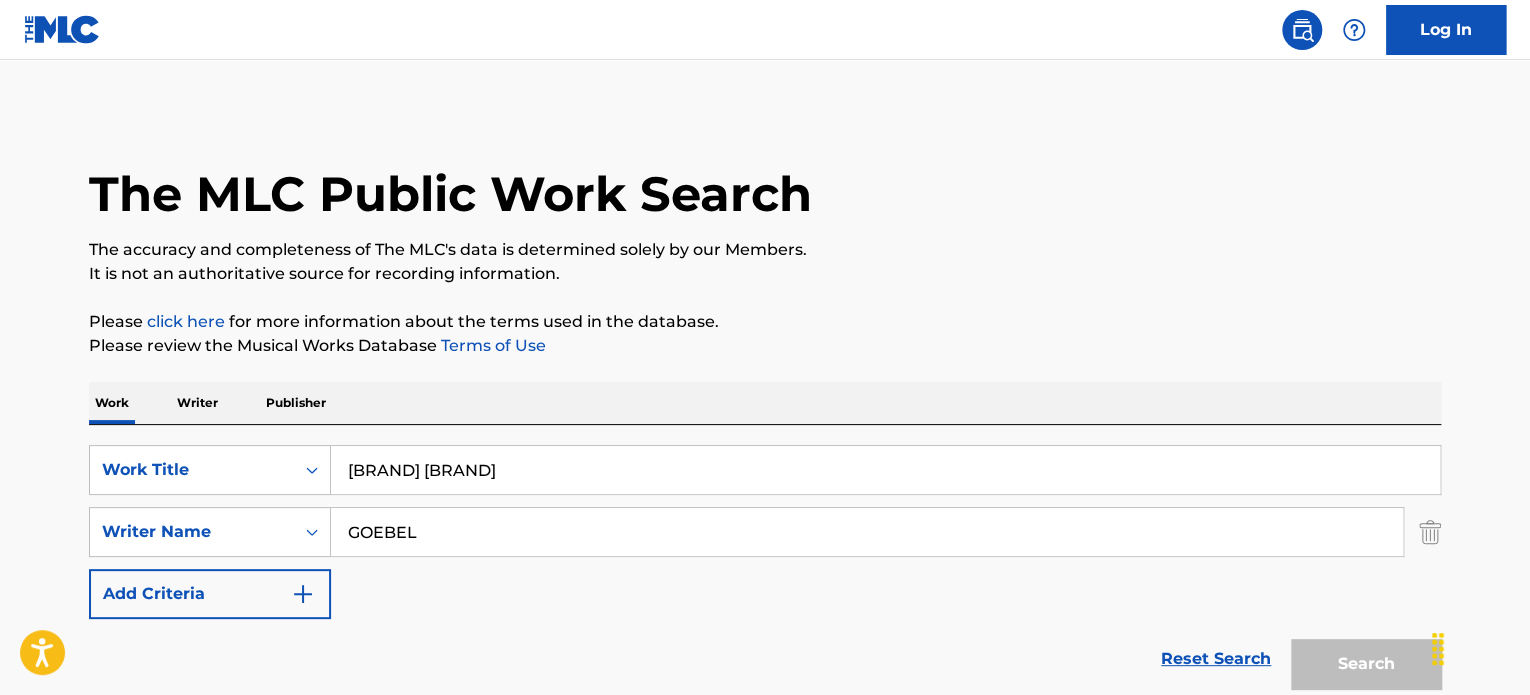 scroll, scrollTop: 239, scrollLeft: 0, axis: vertical 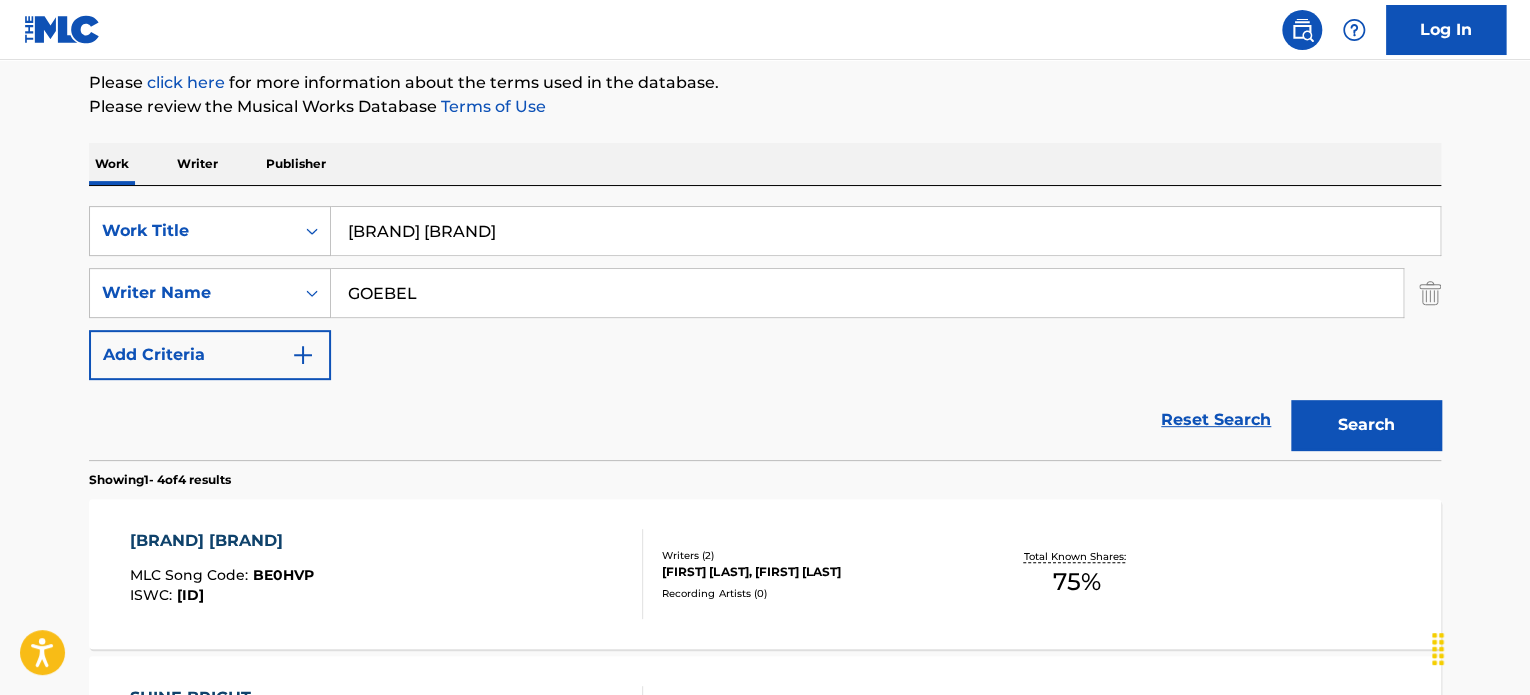 click on "[BRAND] [BRAND]" at bounding box center [885, 231] 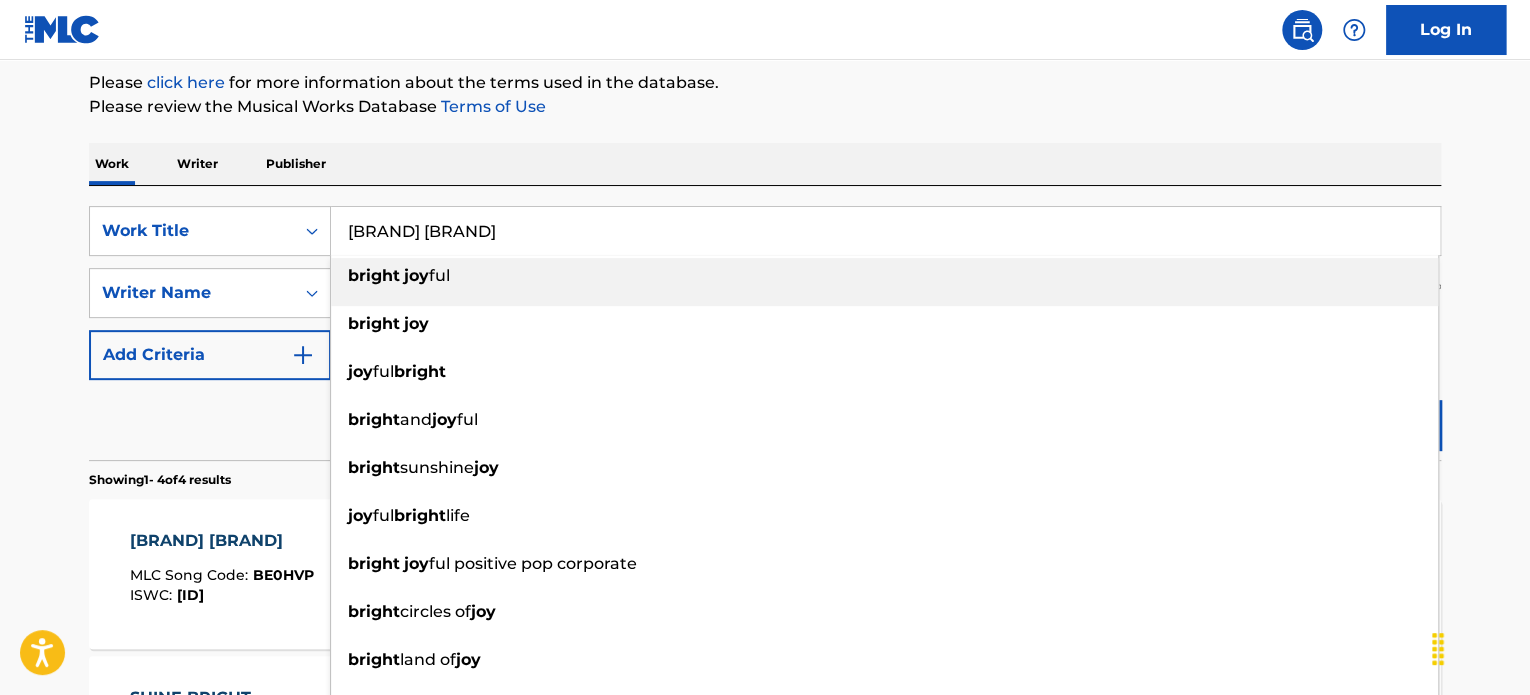 paste on "PLEASANT WEATHER BED" 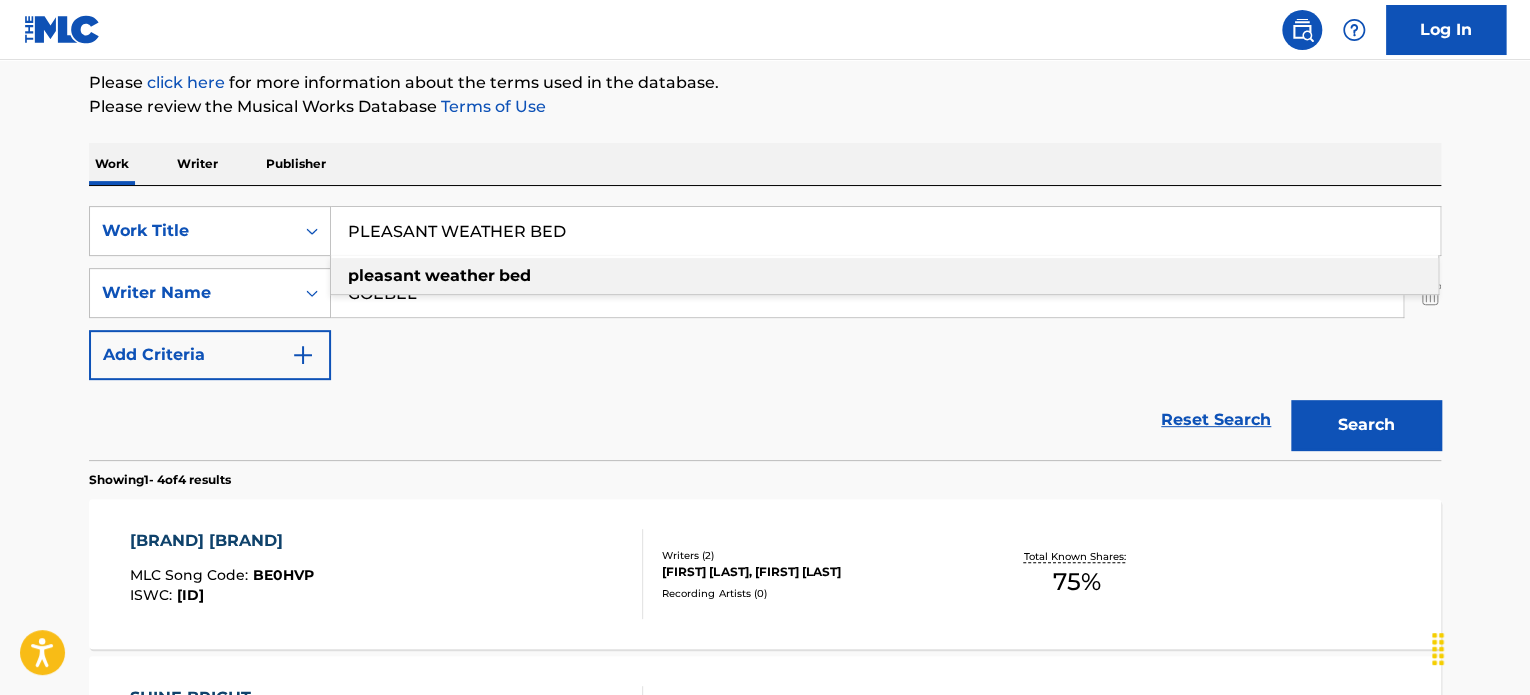 type on "PLEASANT WEATHER BED" 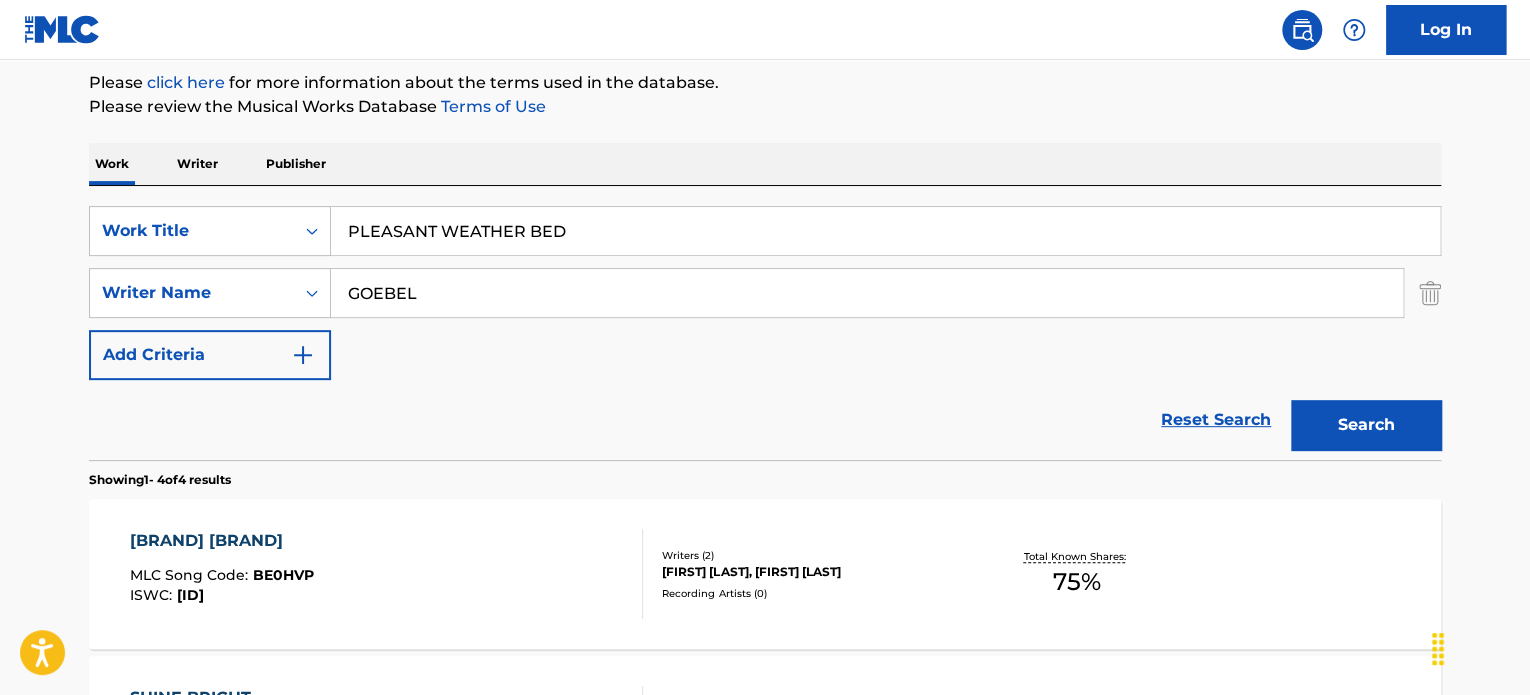 click on "GOEBEL" at bounding box center [867, 293] 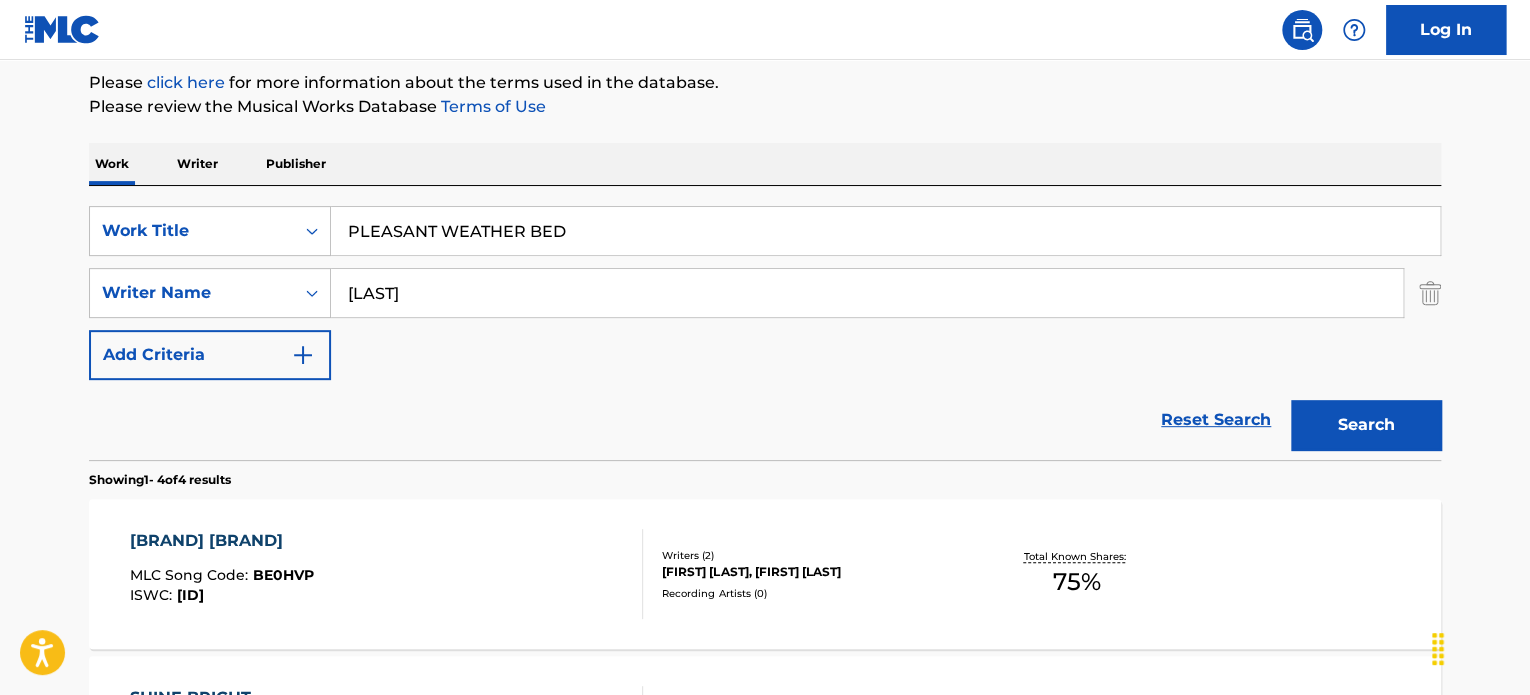 click on "[LAST]" at bounding box center (867, 293) 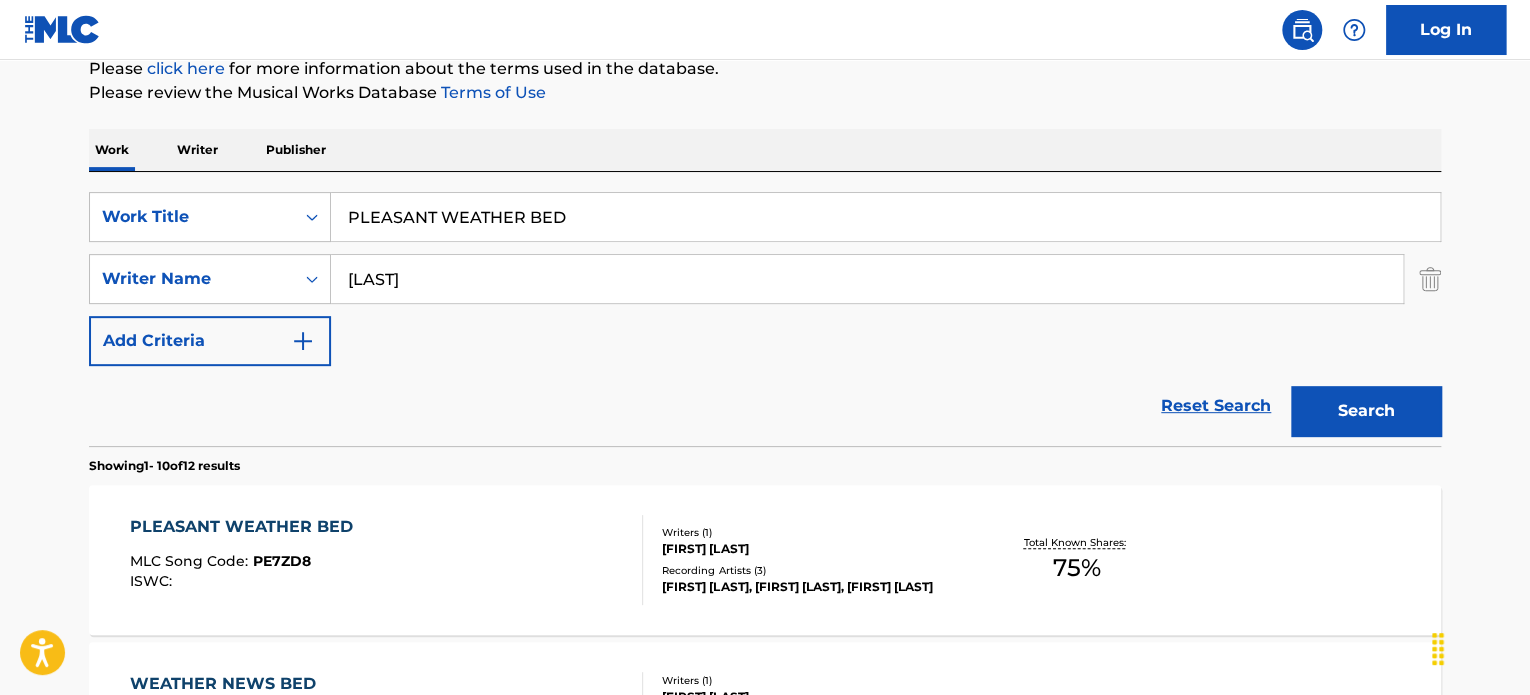 scroll, scrollTop: 439, scrollLeft: 0, axis: vertical 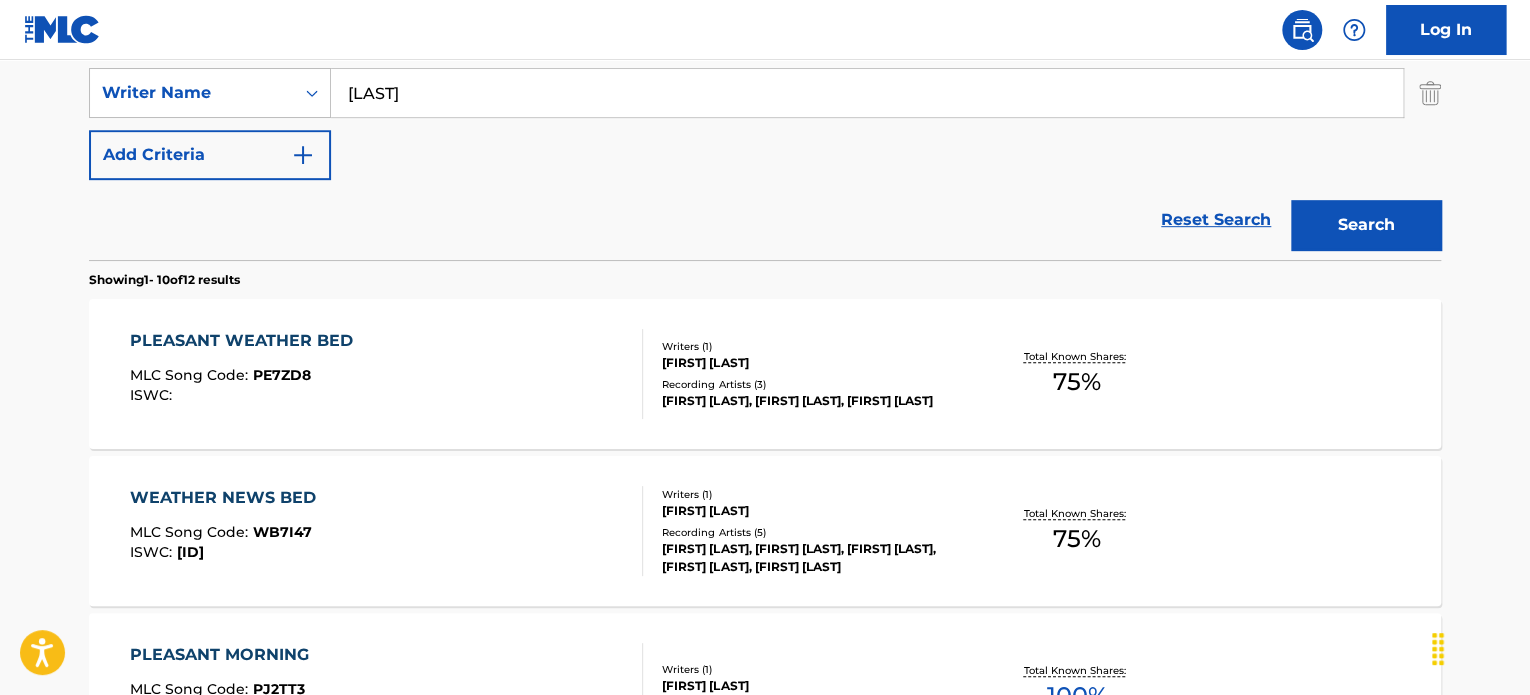 click on "[FIRST] [LAST]" at bounding box center [387, 374] 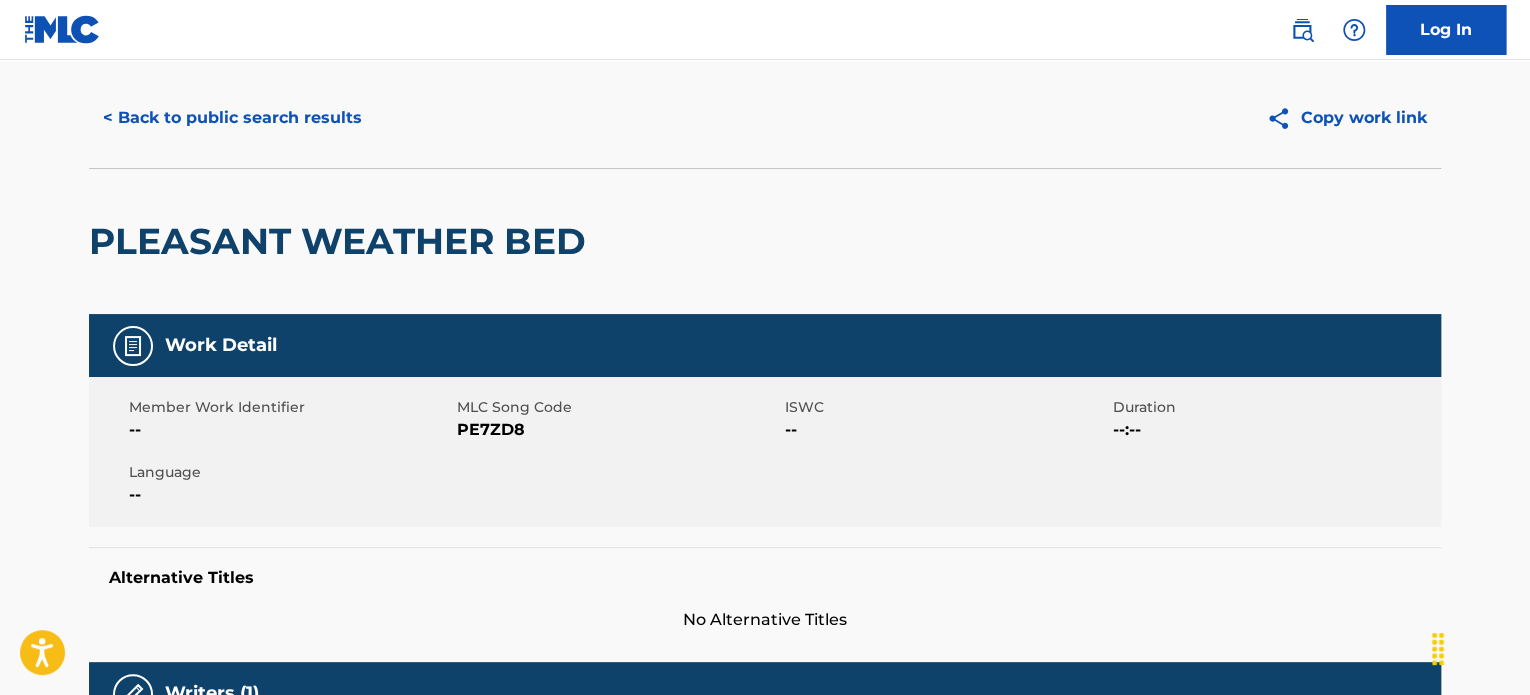 scroll, scrollTop: 0, scrollLeft: 0, axis: both 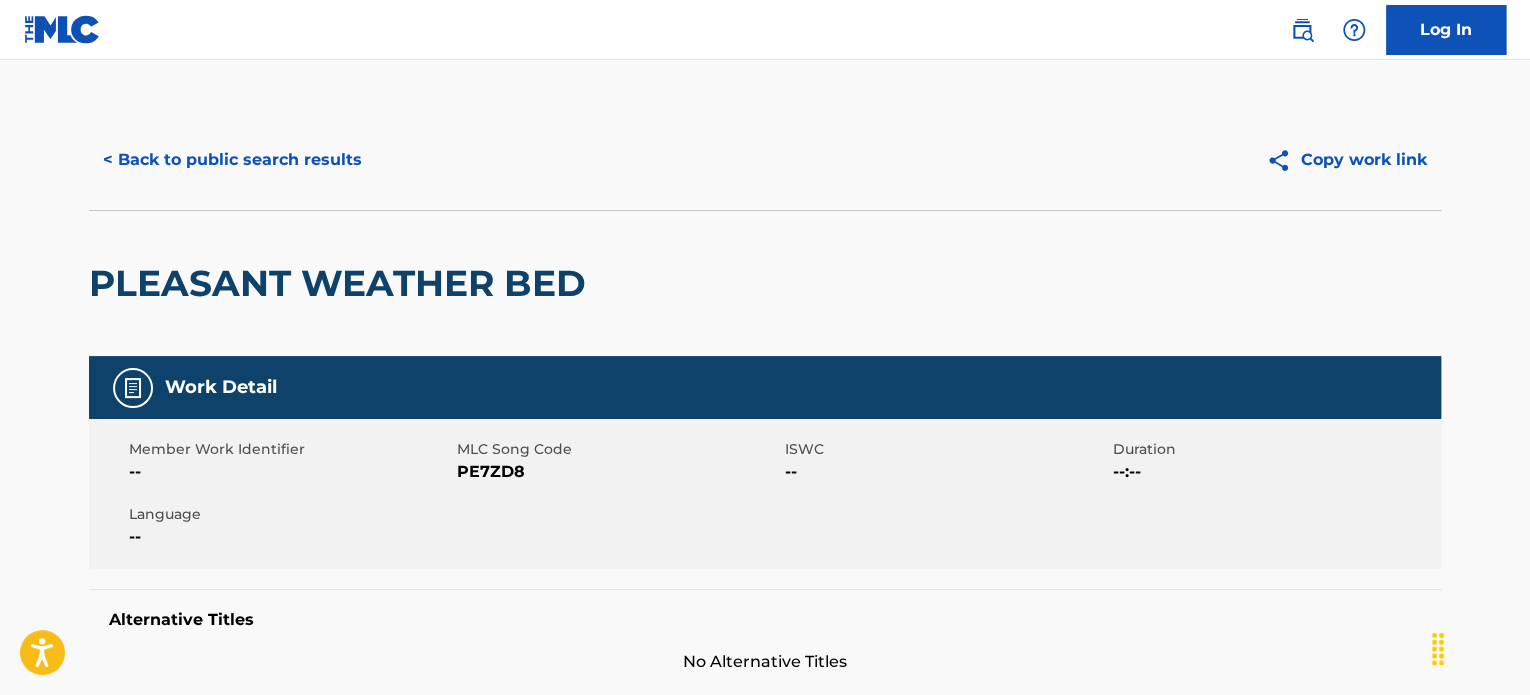 click on "< Back to public search results" at bounding box center (232, 160) 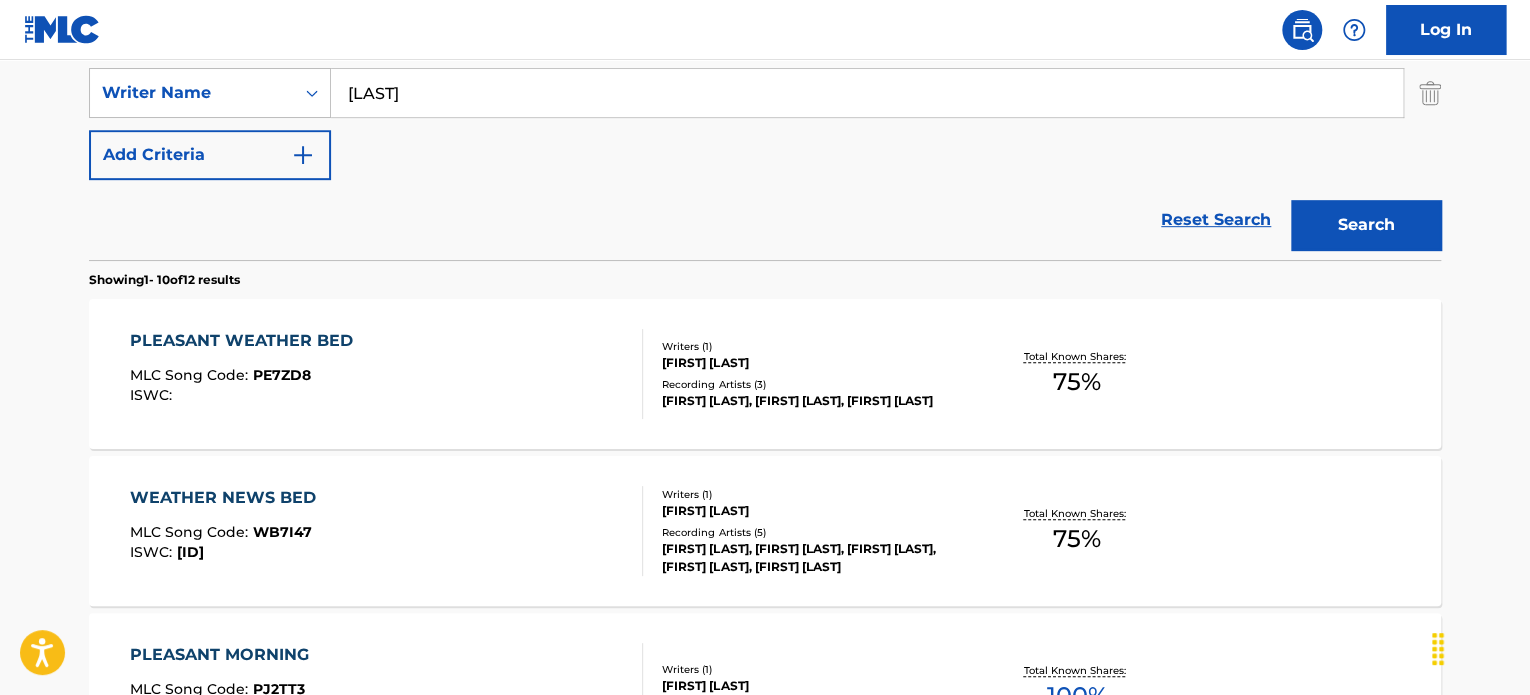 scroll, scrollTop: 339, scrollLeft: 0, axis: vertical 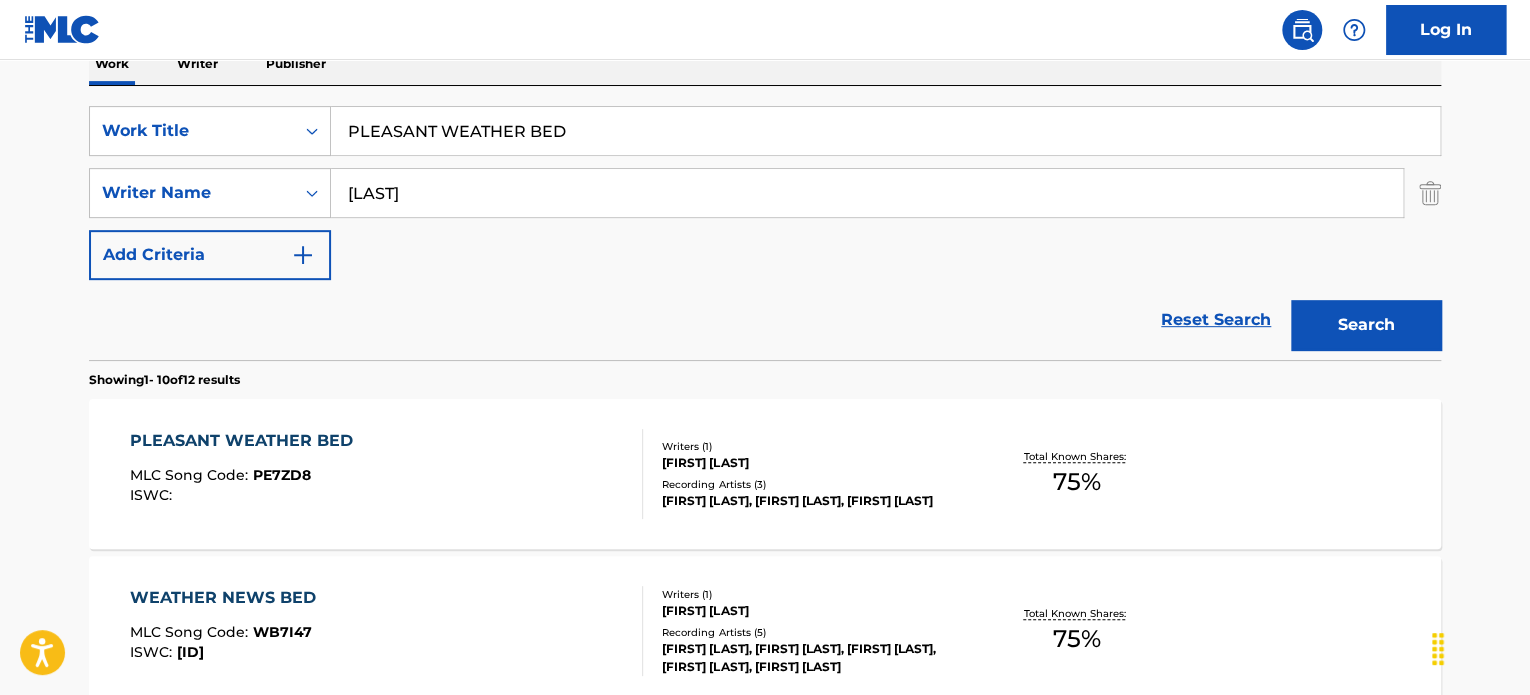 click on "PLEASANT WEATHER BED" at bounding box center (885, 131) 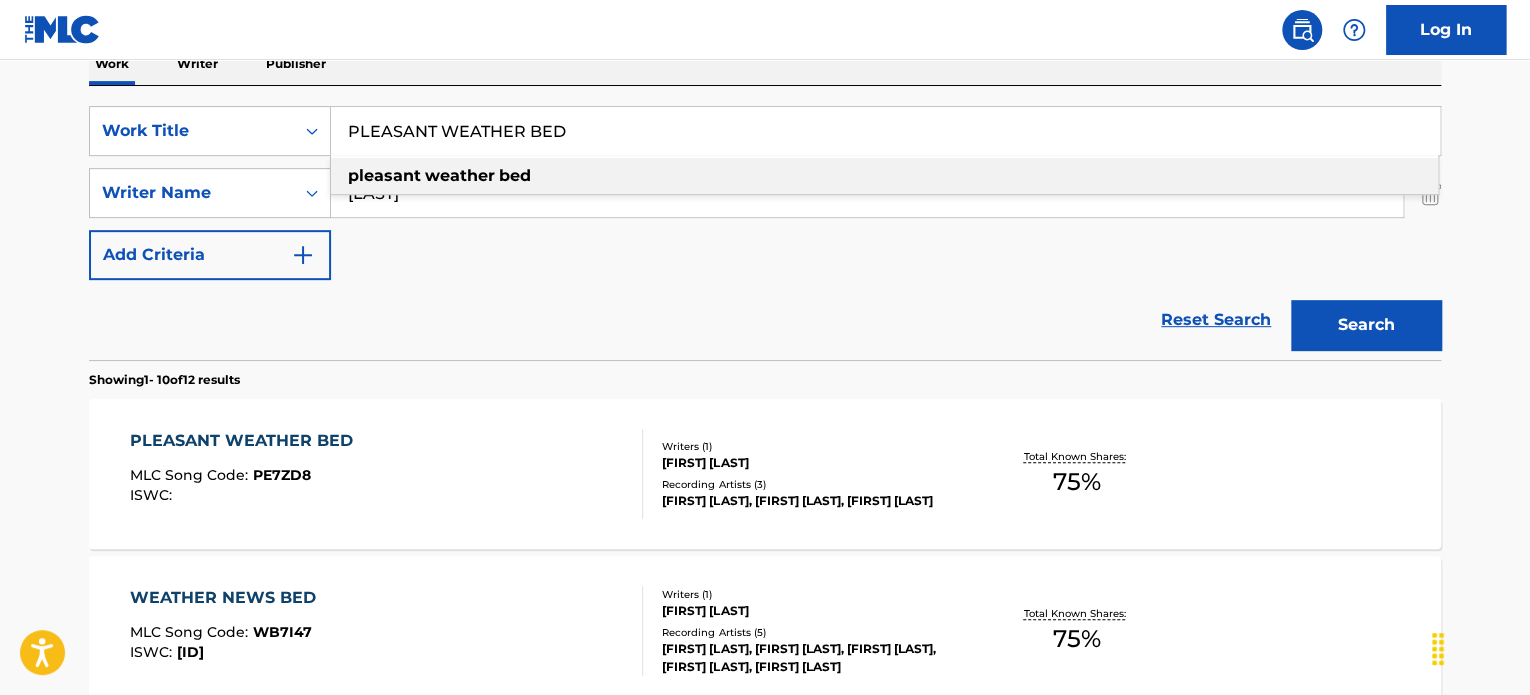 paste on "DEPTH CHARGE" 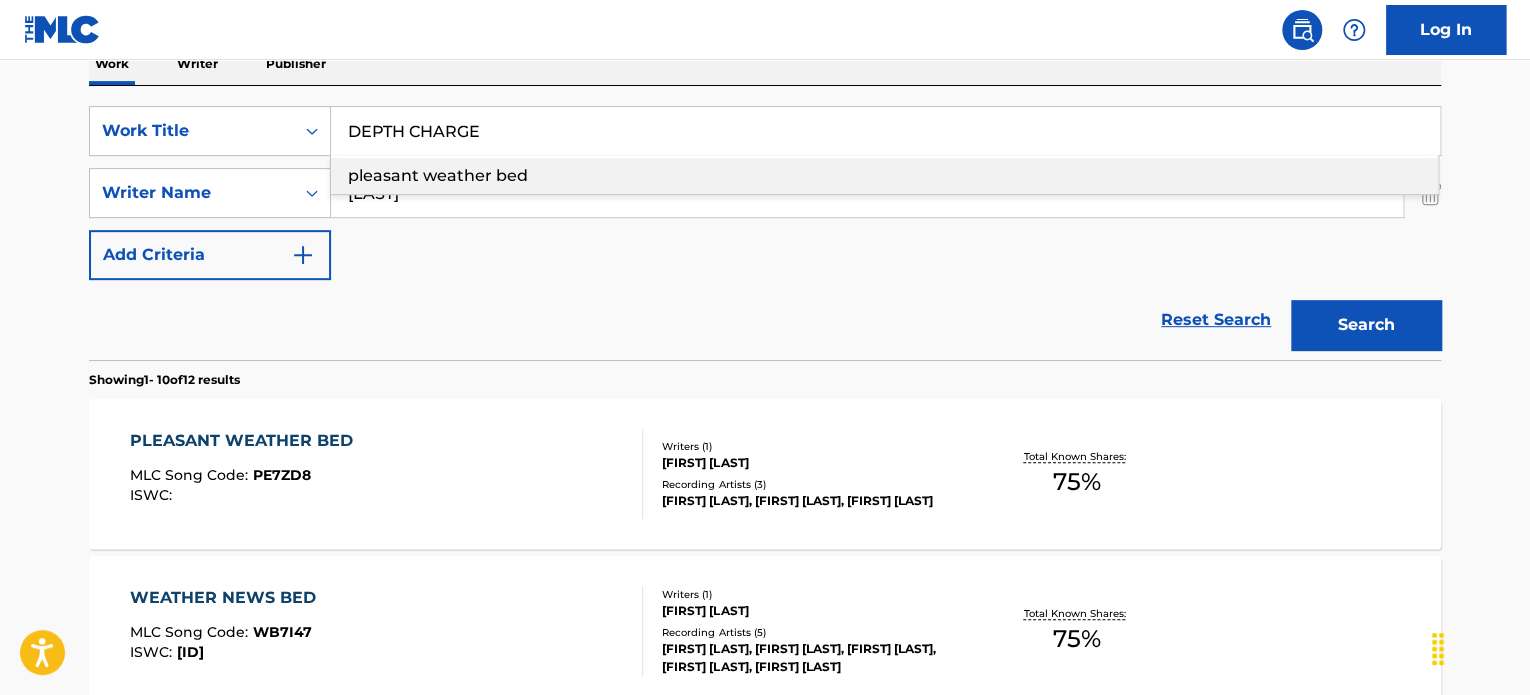 type on "DEPTH CHARGE" 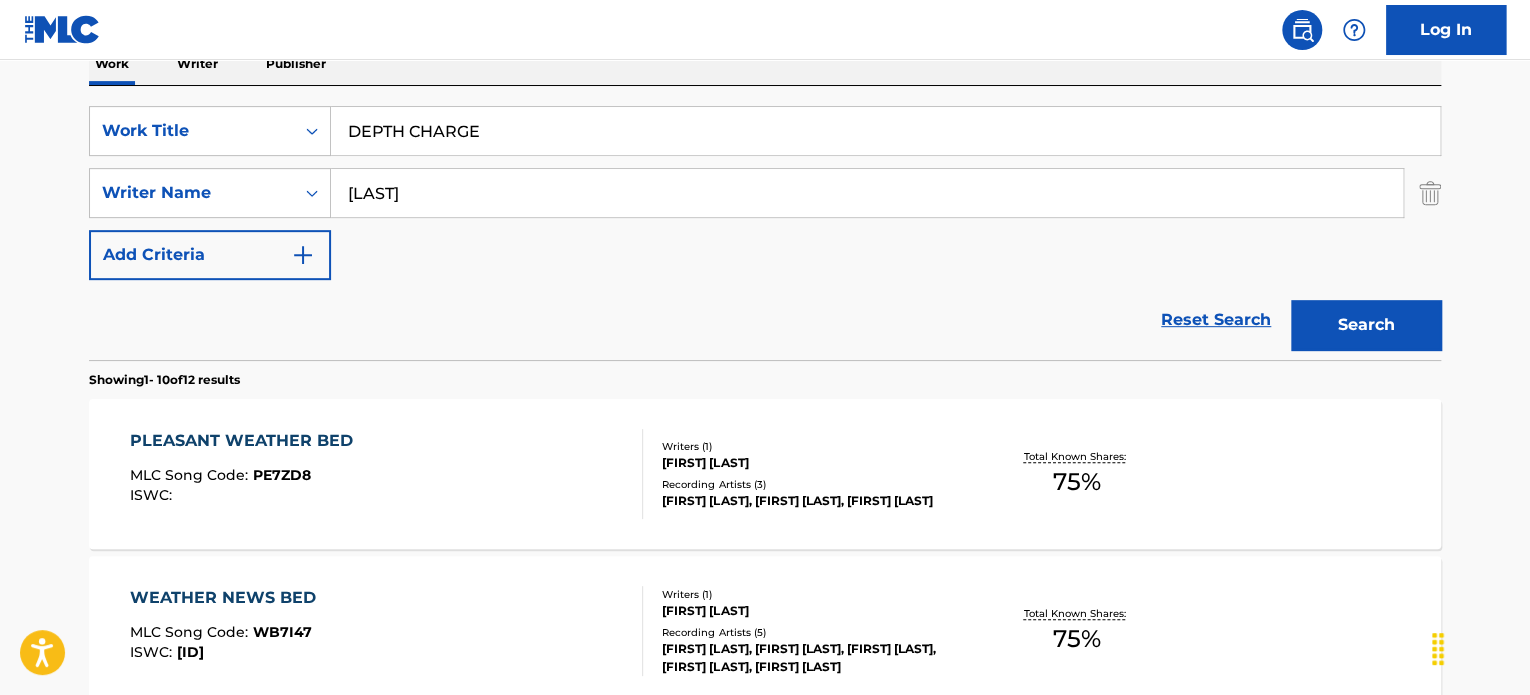 click on "Reset Search Search" at bounding box center [765, 320] 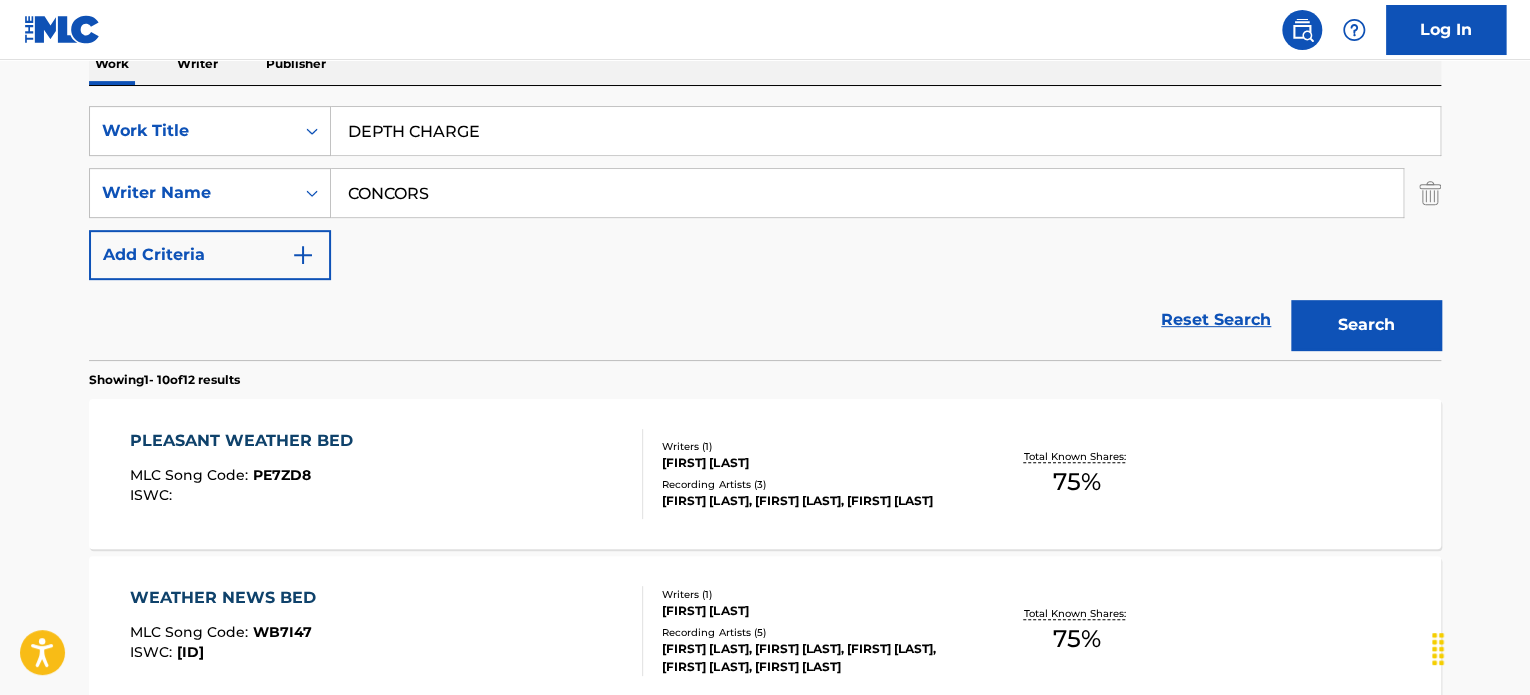 click on "CONCORS" at bounding box center [867, 193] 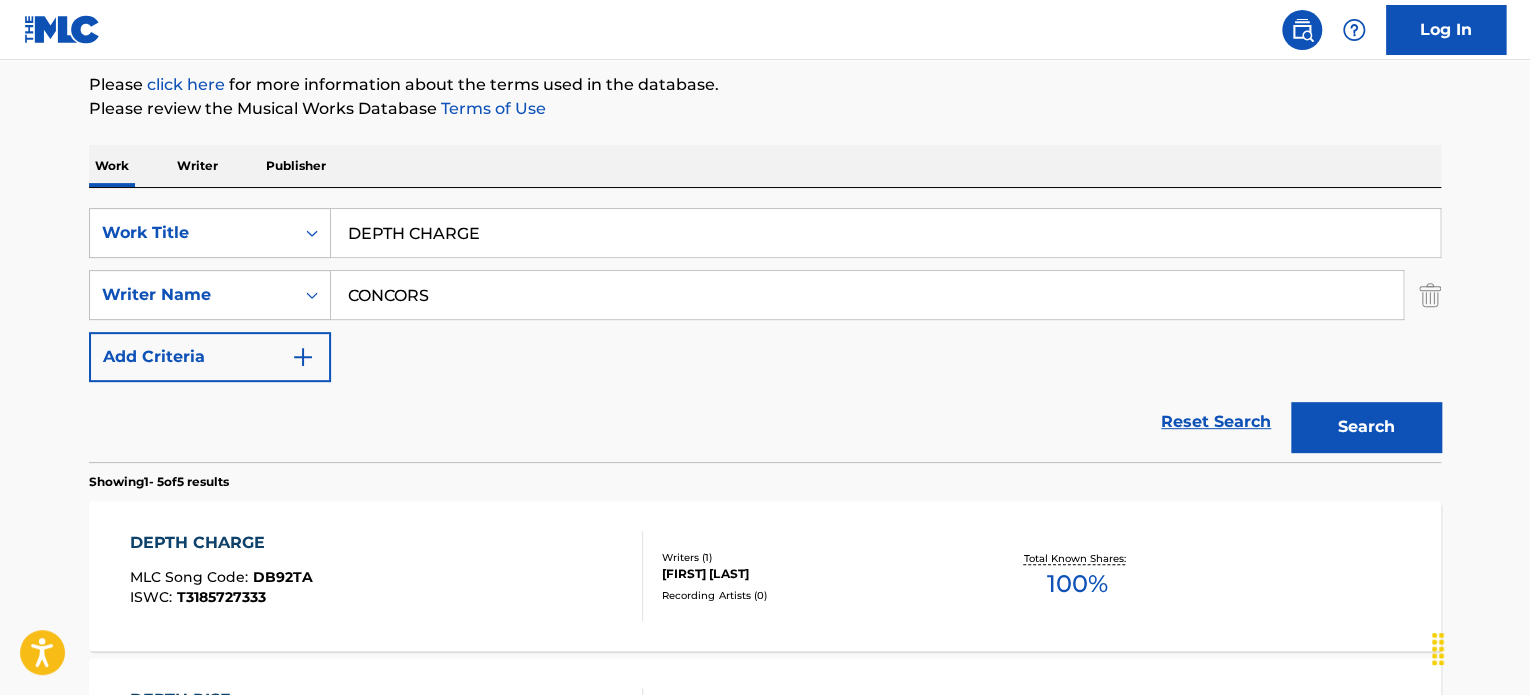 scroll, scrollTop: 339, scrollLeft: 0, axis: vertical 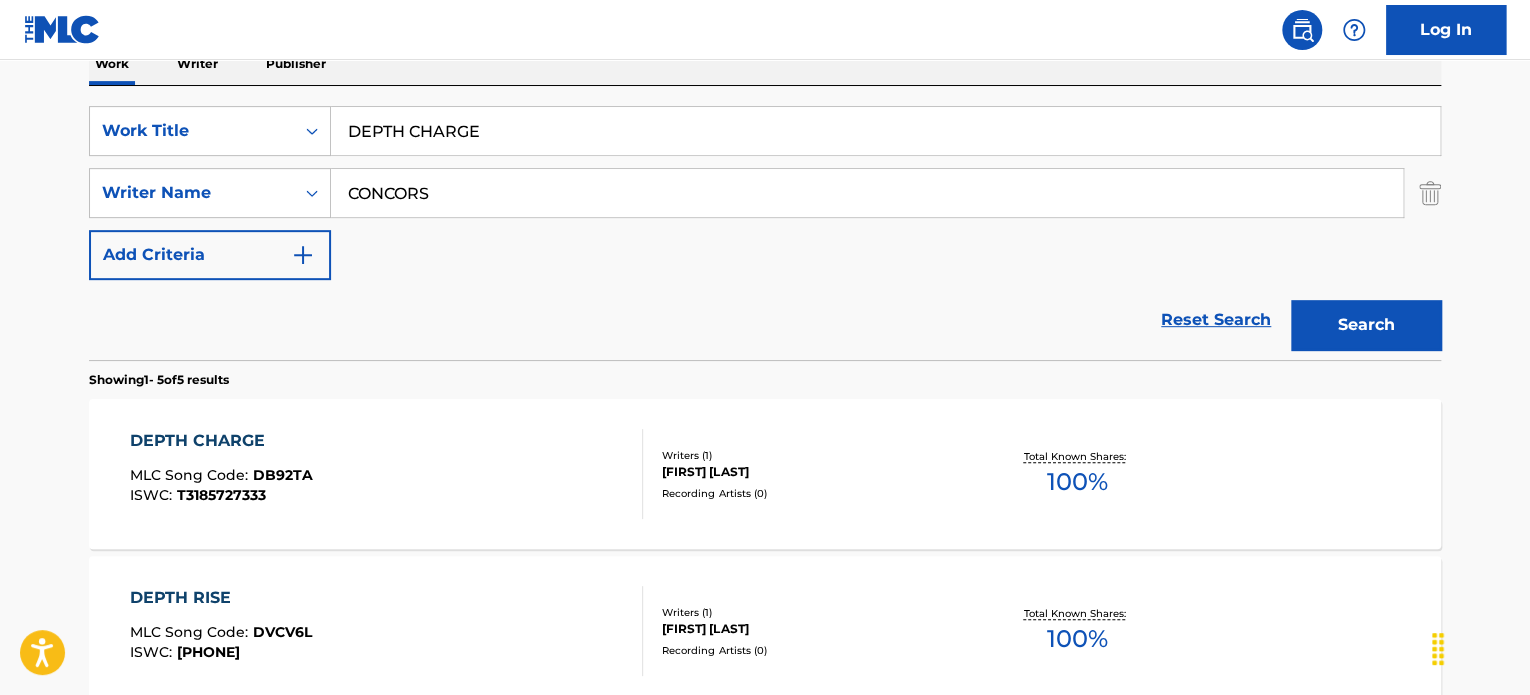 click on "[FIRST] [LAST]" at bounding box center [765, 474] 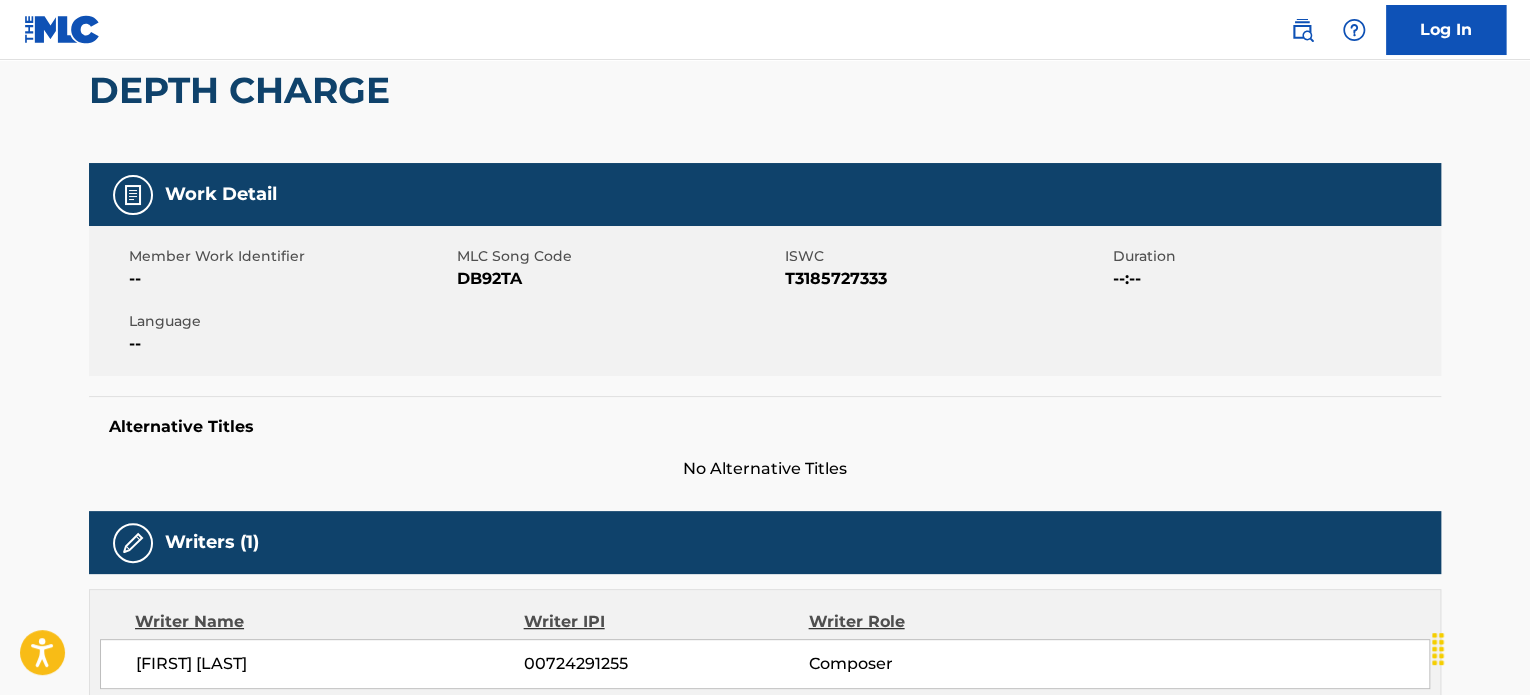 scroll, scrollTop: 0, scrollLeft: 0, axis: both 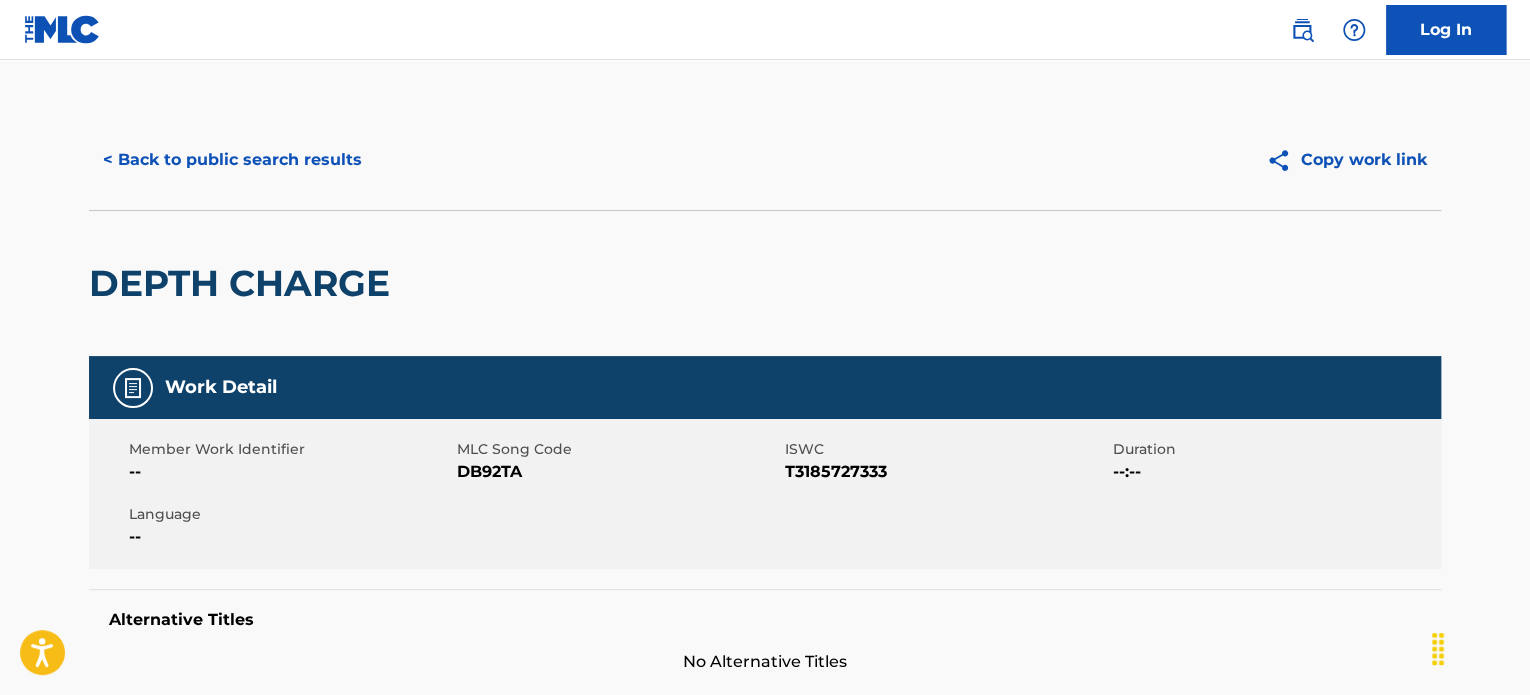 click on "< Back to public search results" at bounding box center [232, 160] 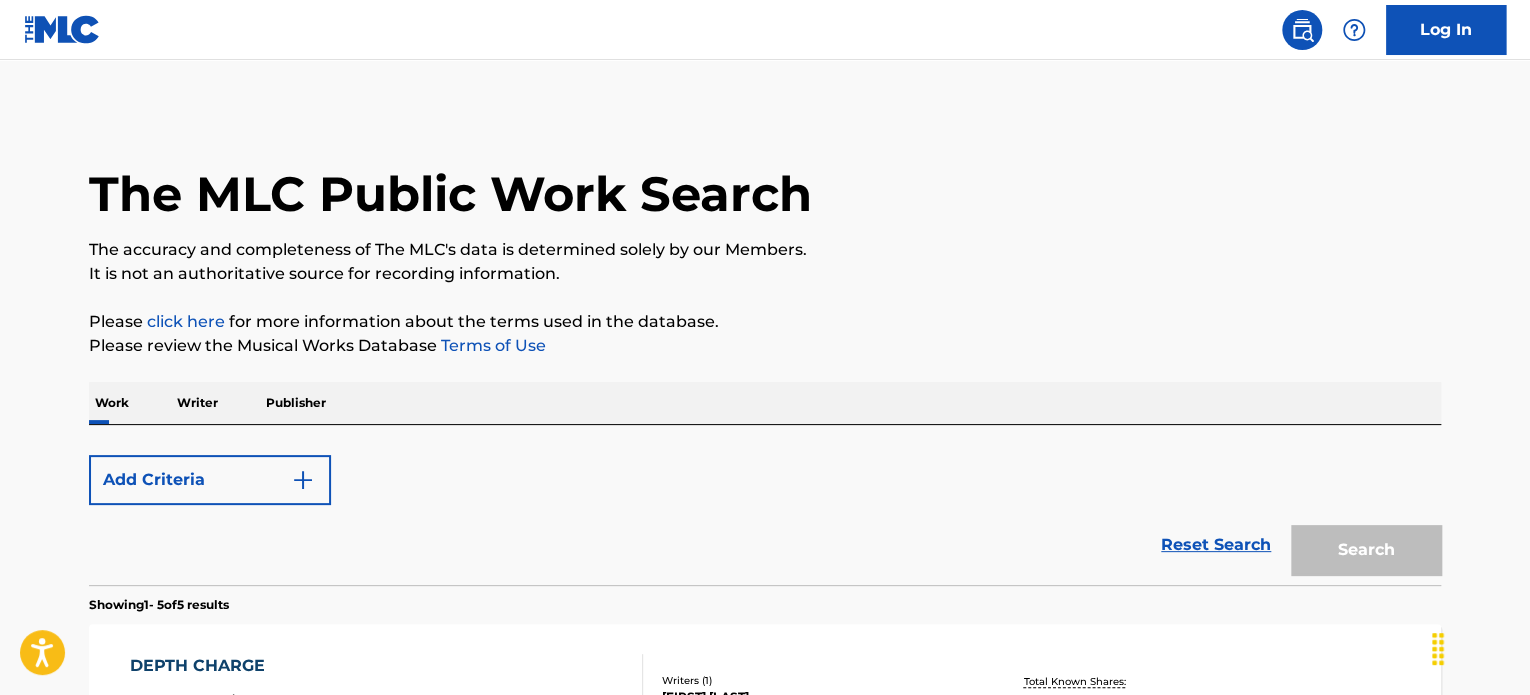 scroll, scrollTop: 339, scrollLeft: 0, axis: vertical 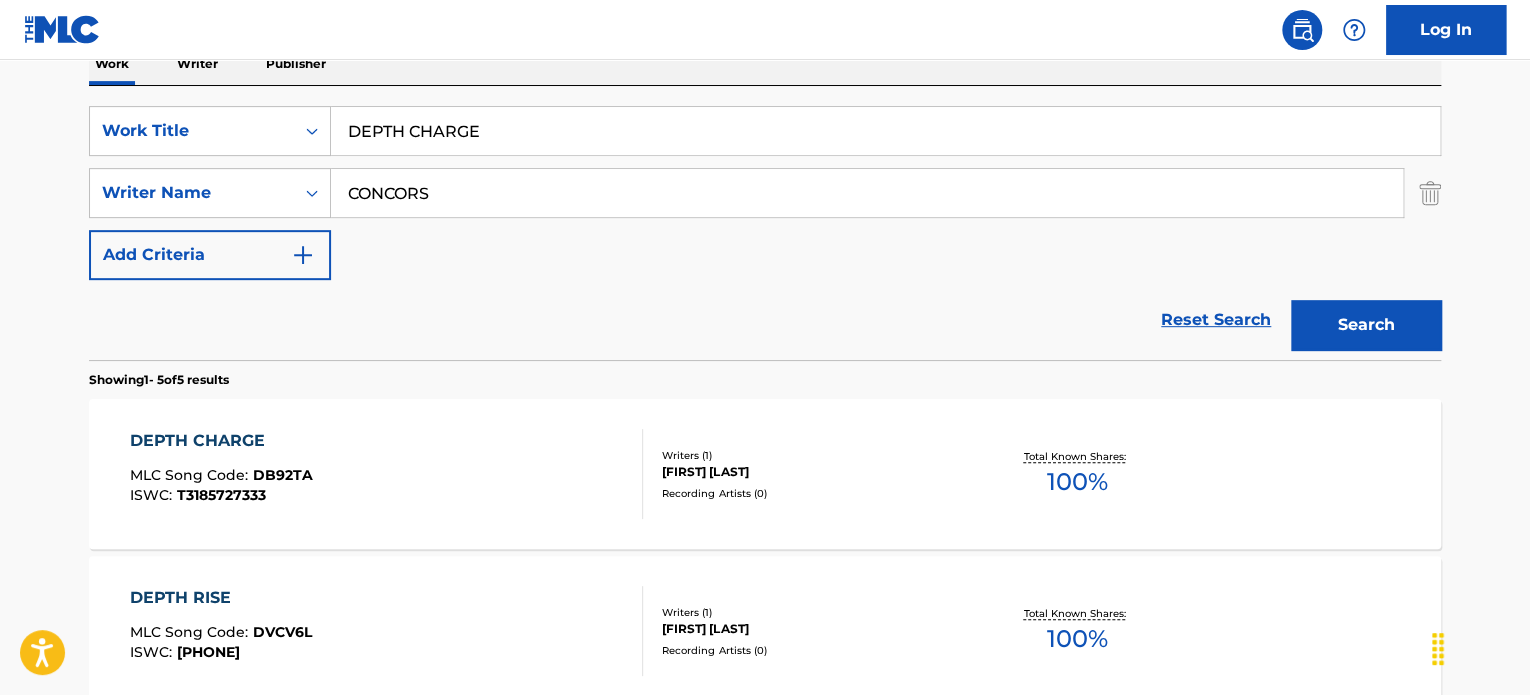 click on "DEPTH CHARGE" at bounding box center [885, 131] 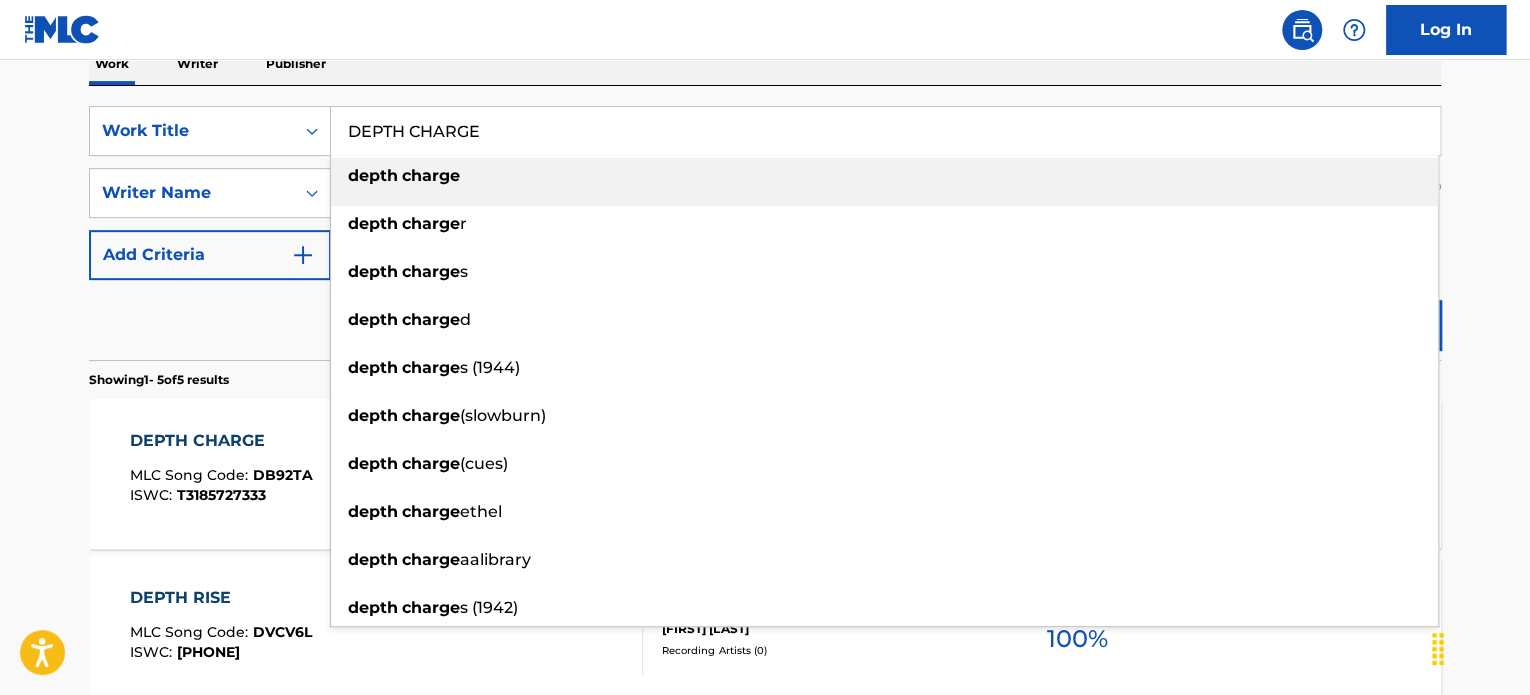 paste on "THE WAY IT MUST B" 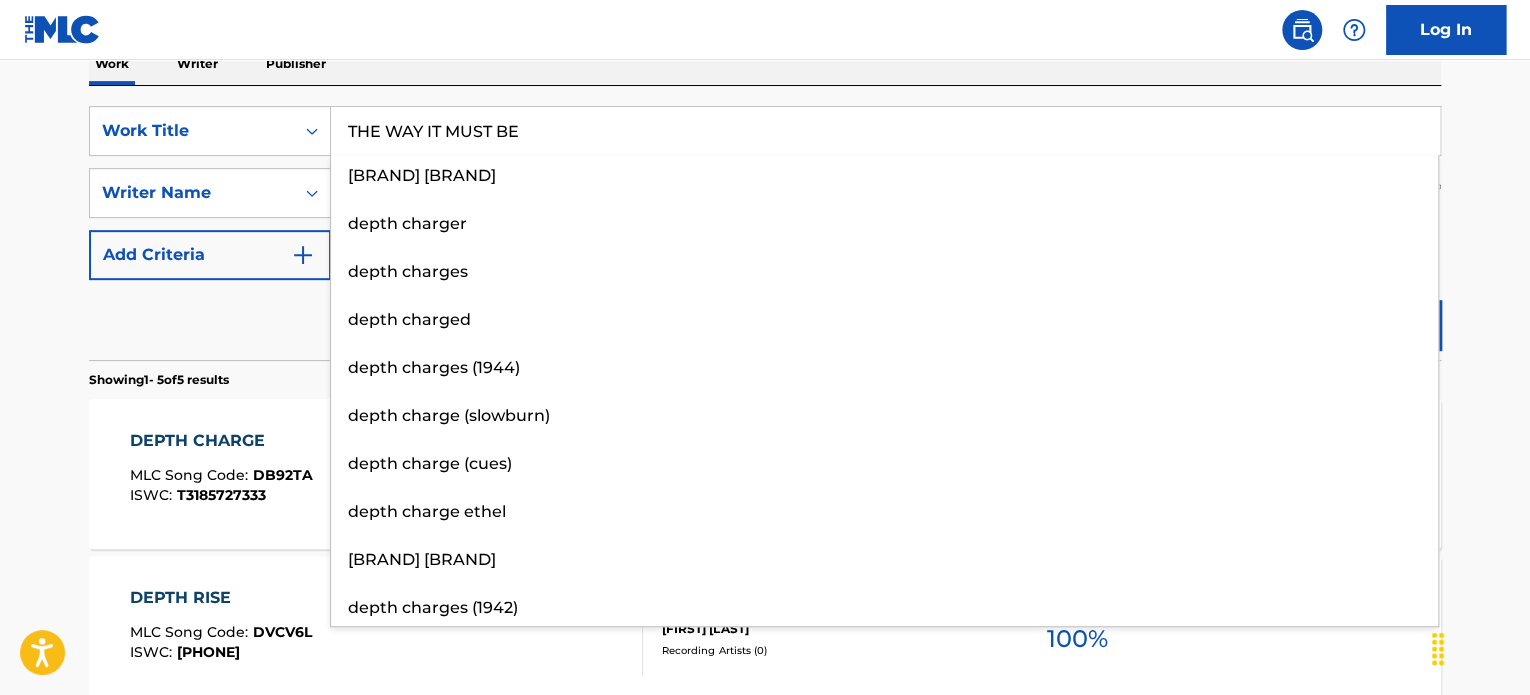 type on "THE WAY IT MUST BE" 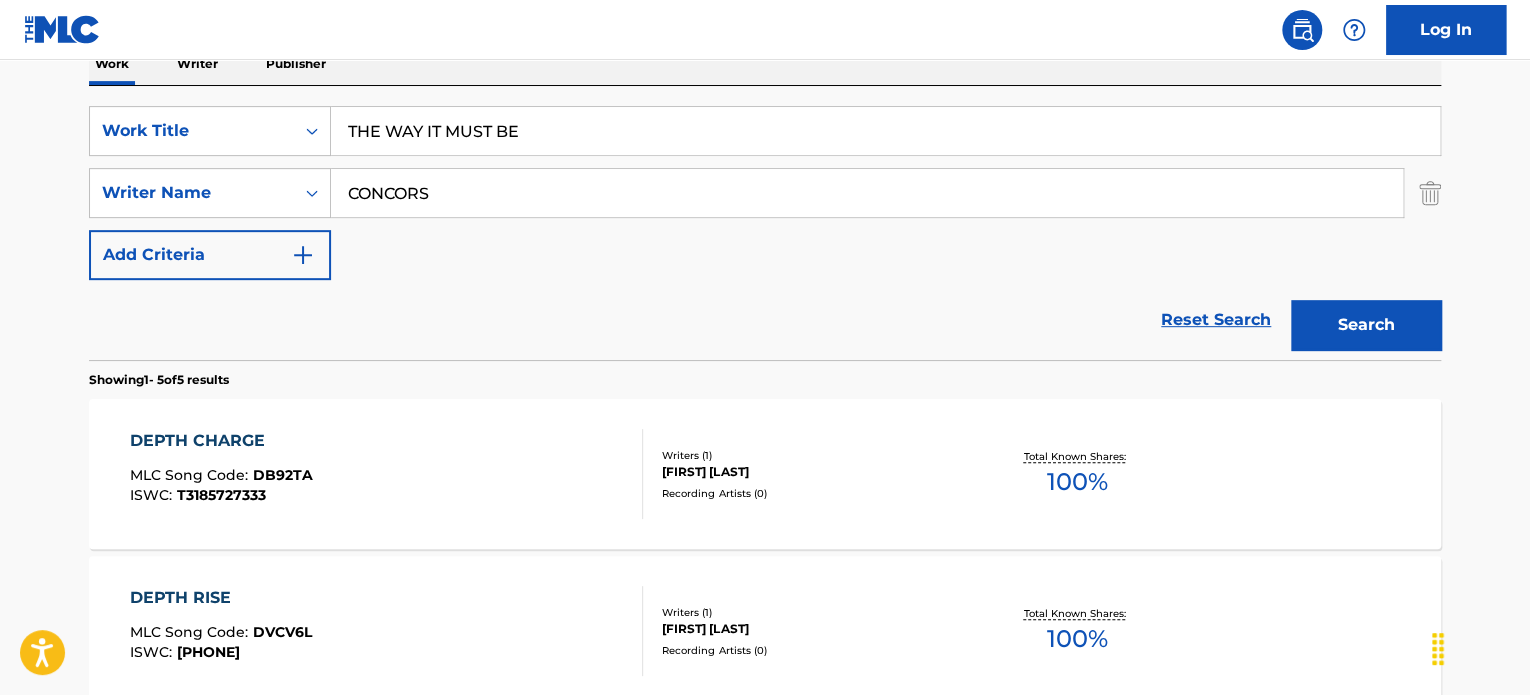 click on "CONCORS" at bounding box center (867, 193) 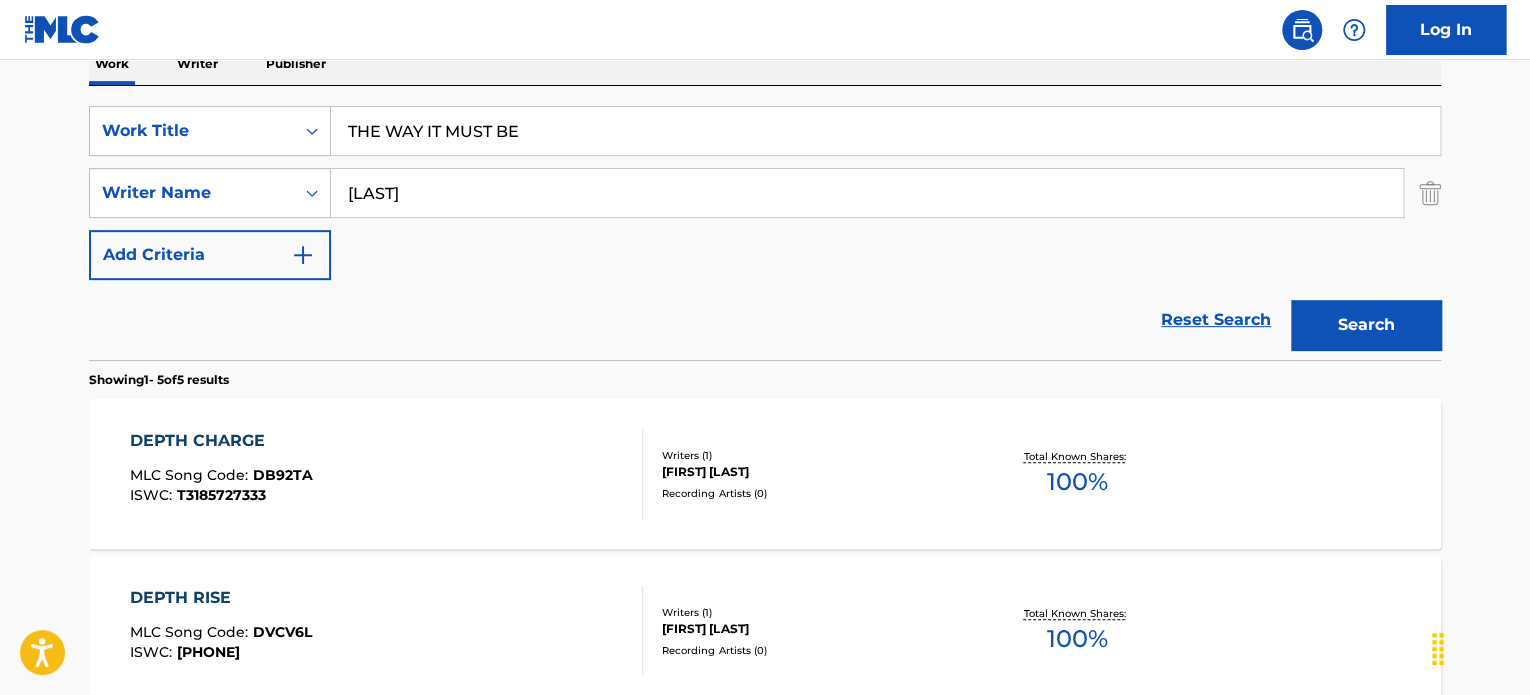 click on "[LAST]" at bounding box center (867, 193) 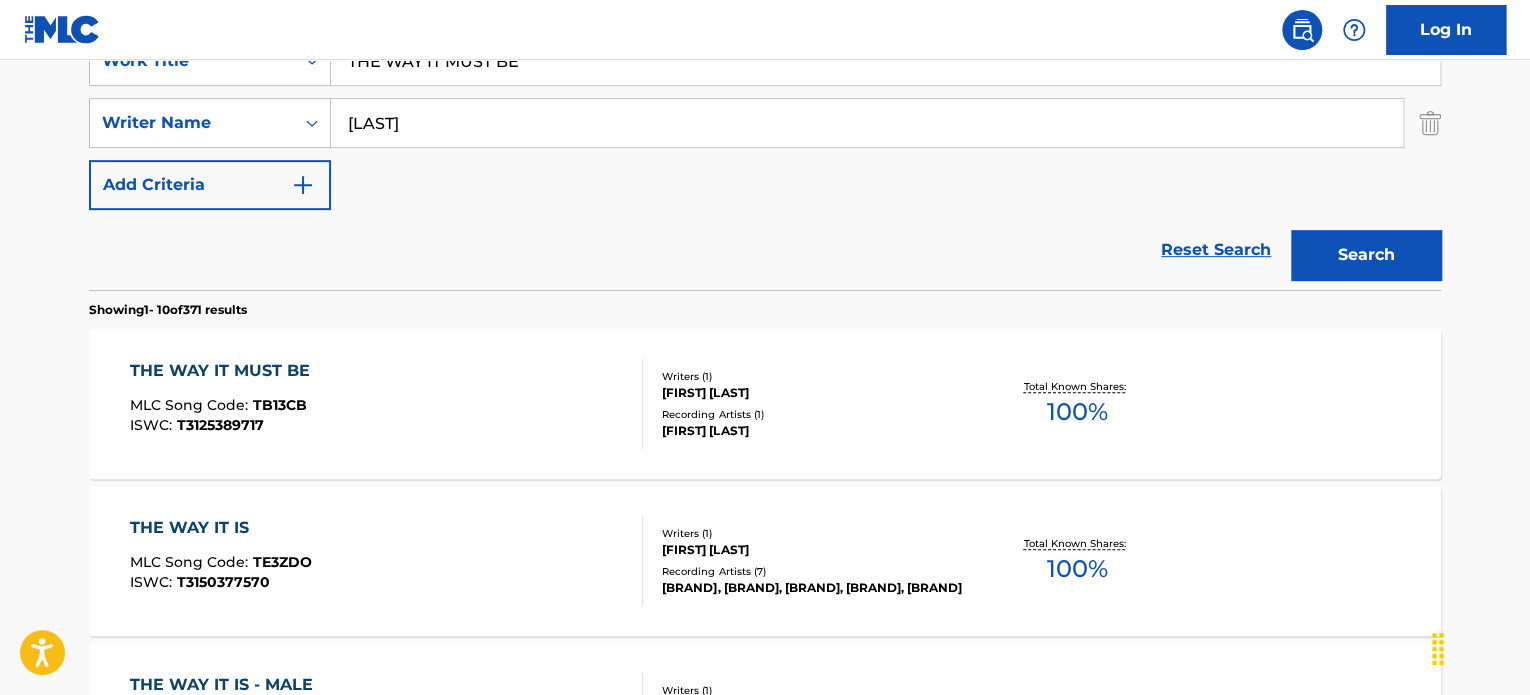 scroll, scrollTop: 439, scrollLeft: 0, axis: vertical 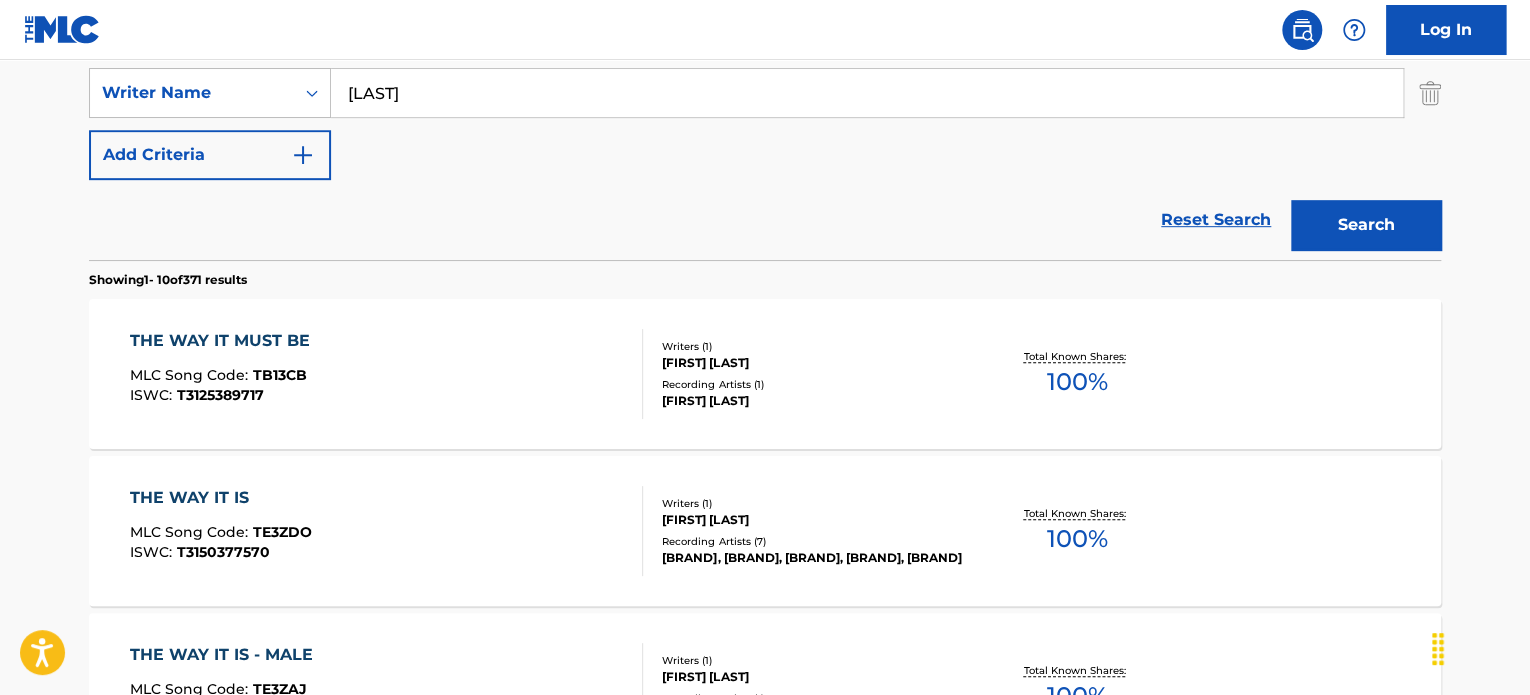click on "THE WAY IT MUST BE MLC Song Code : TB13CB ISWC : T3125389717" at bounding box center (387, 374) 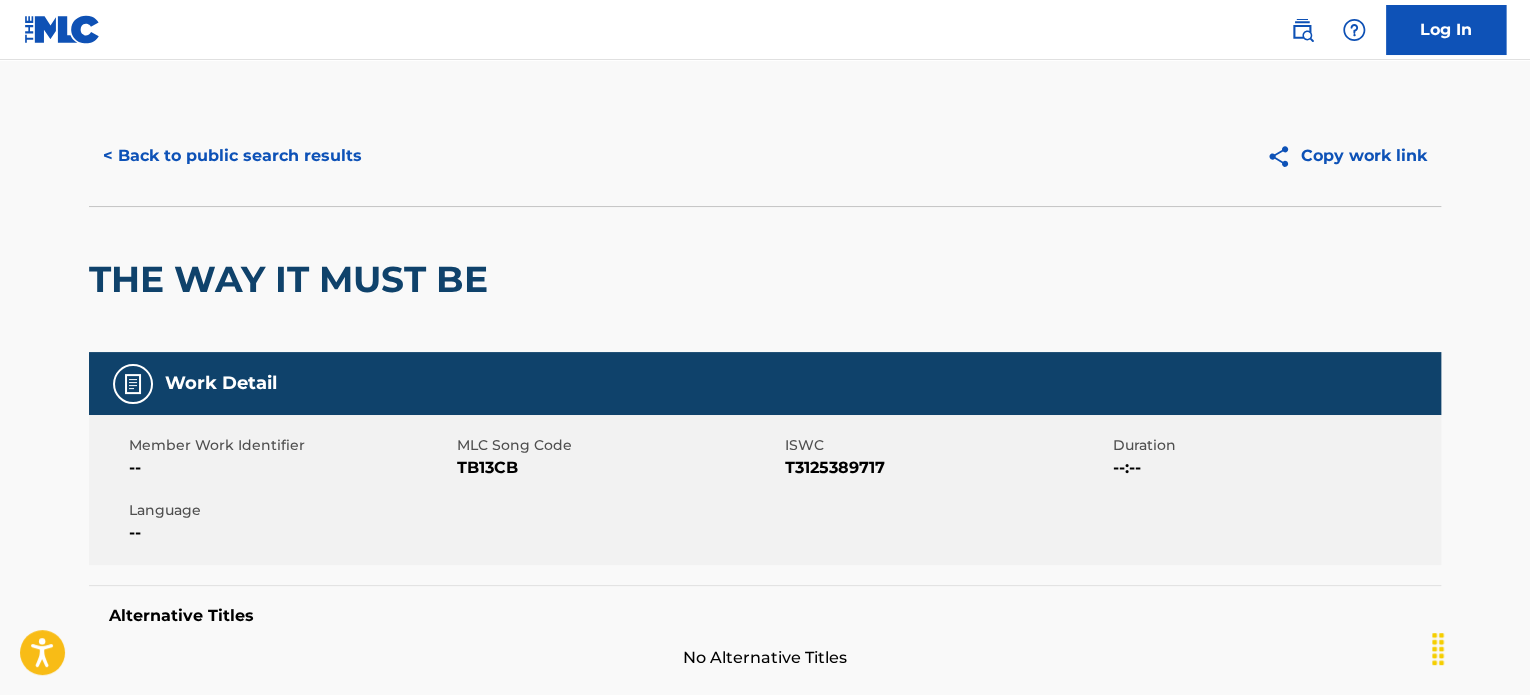 scroll, scrollTop: 0, scrollLeft: 0, axis: both 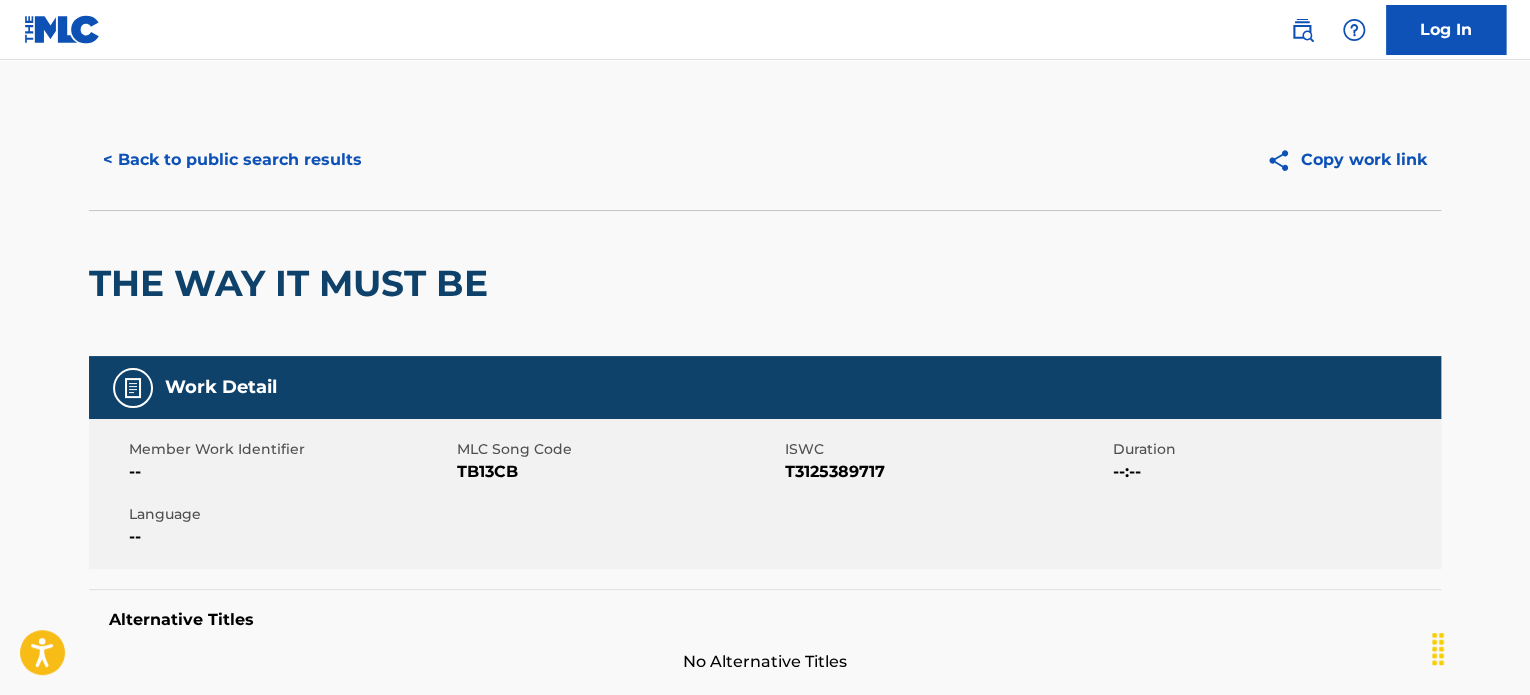 click on "< Back to public search results" at bounding box center (232, 160) 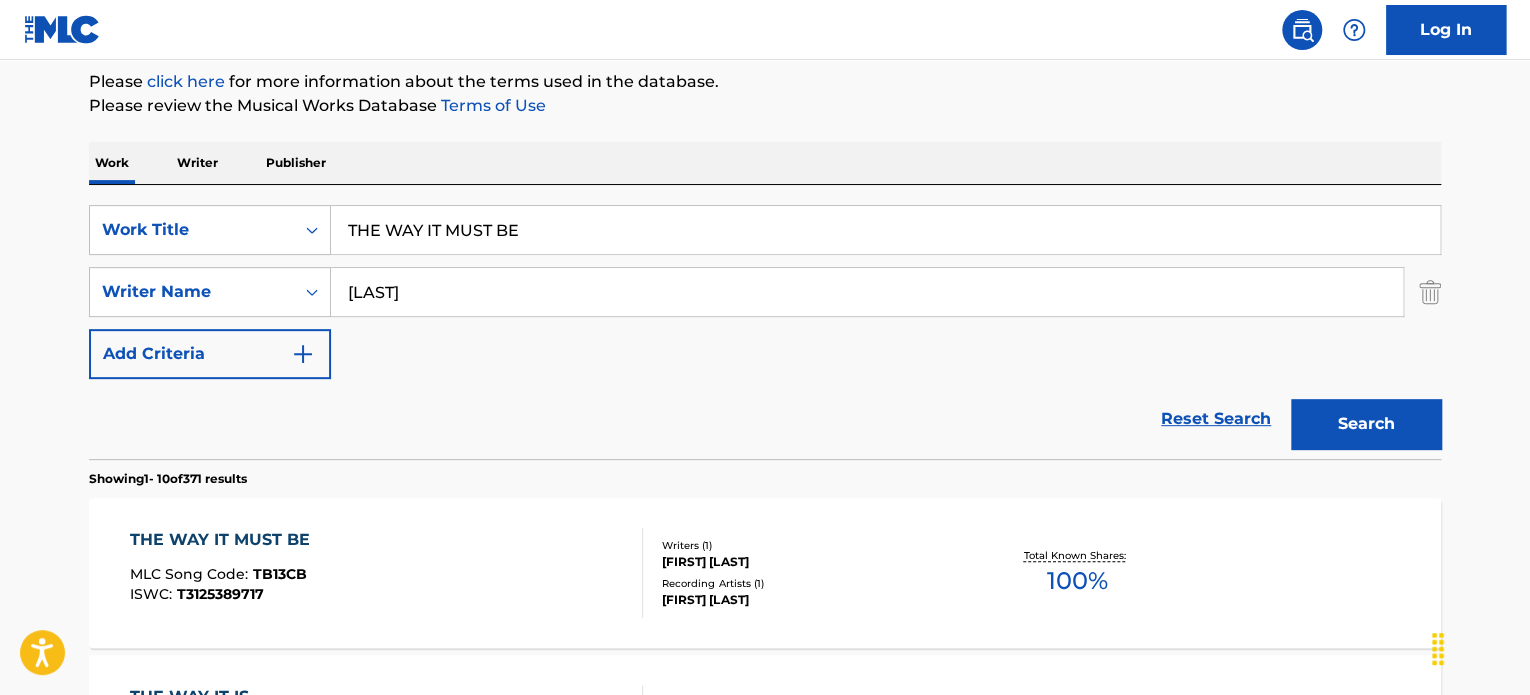 scroll, scrollTop: 239, scrollLeft: 0, axis: vertical 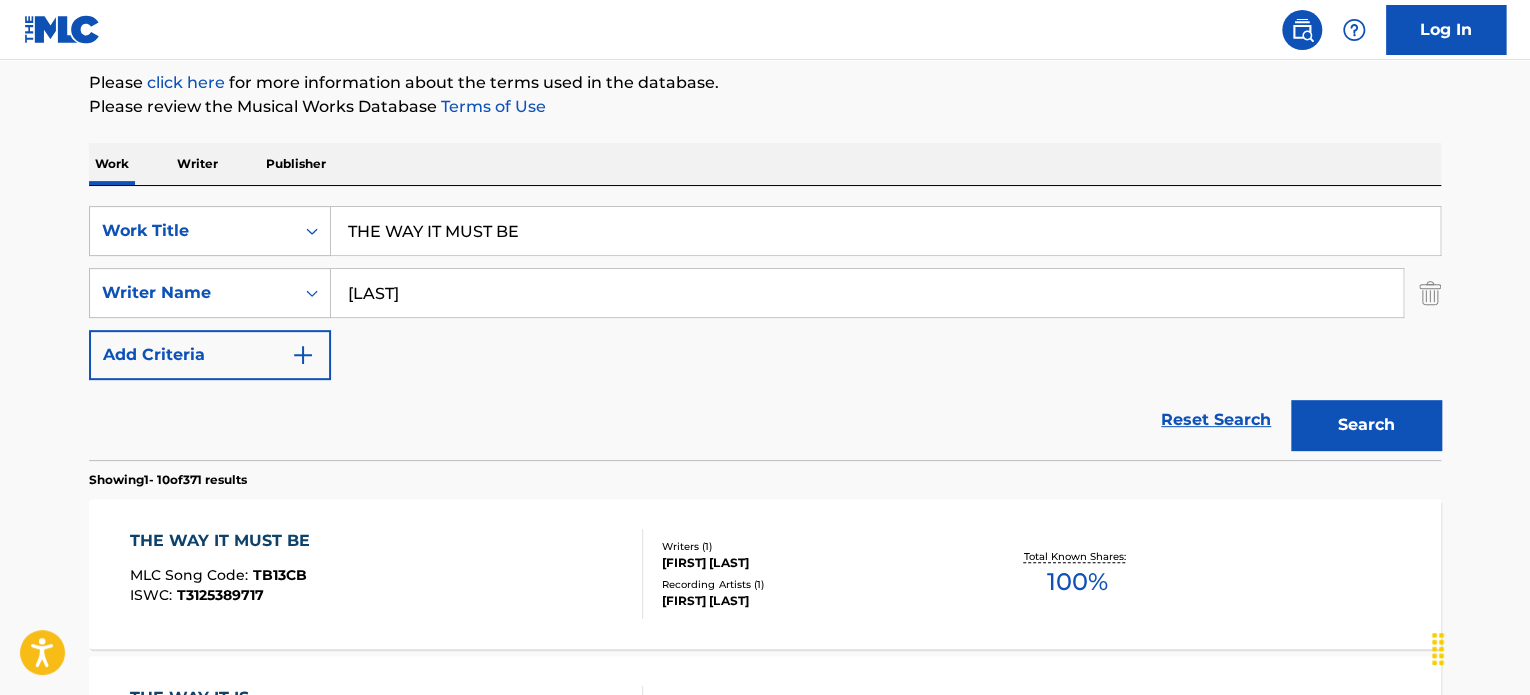 click on "THE WAY IT MUST BE" at bounding box center [885, 231] 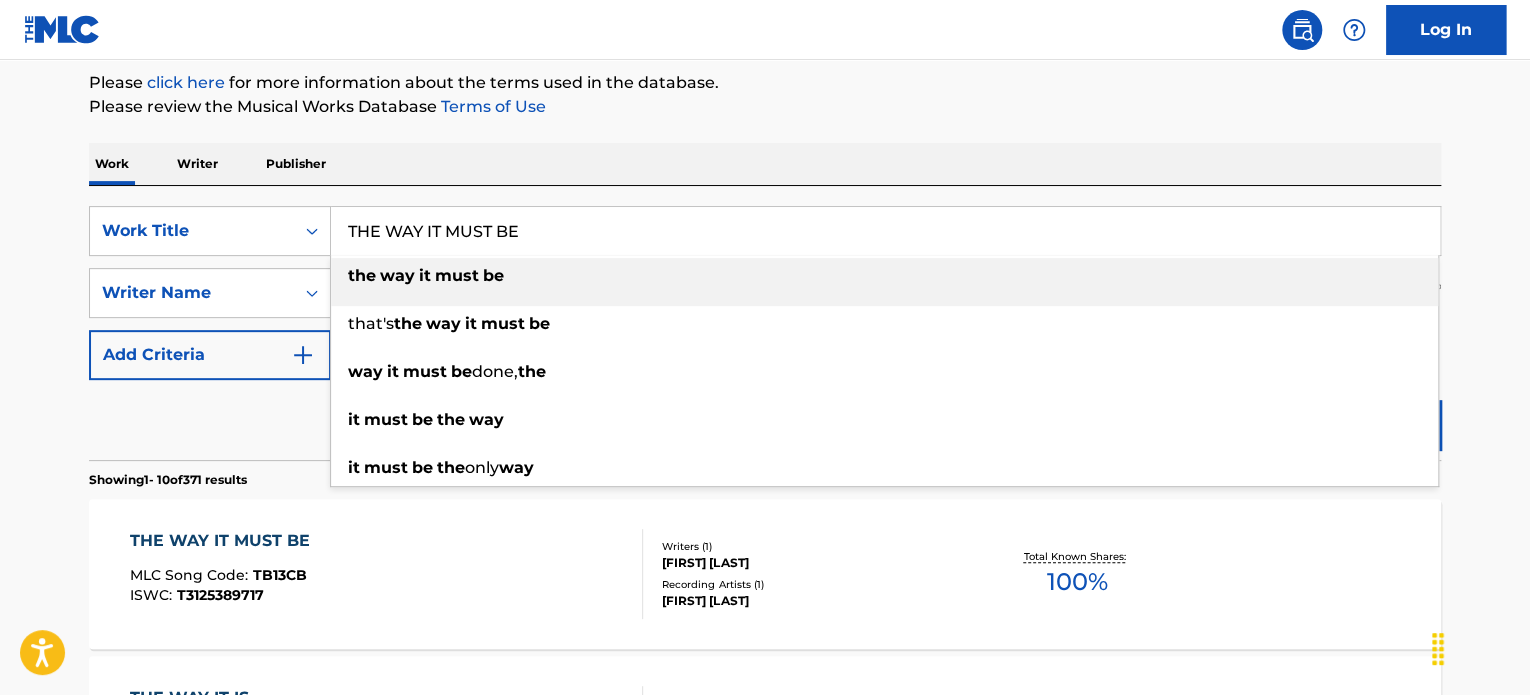 paste on "UNBEATABL" 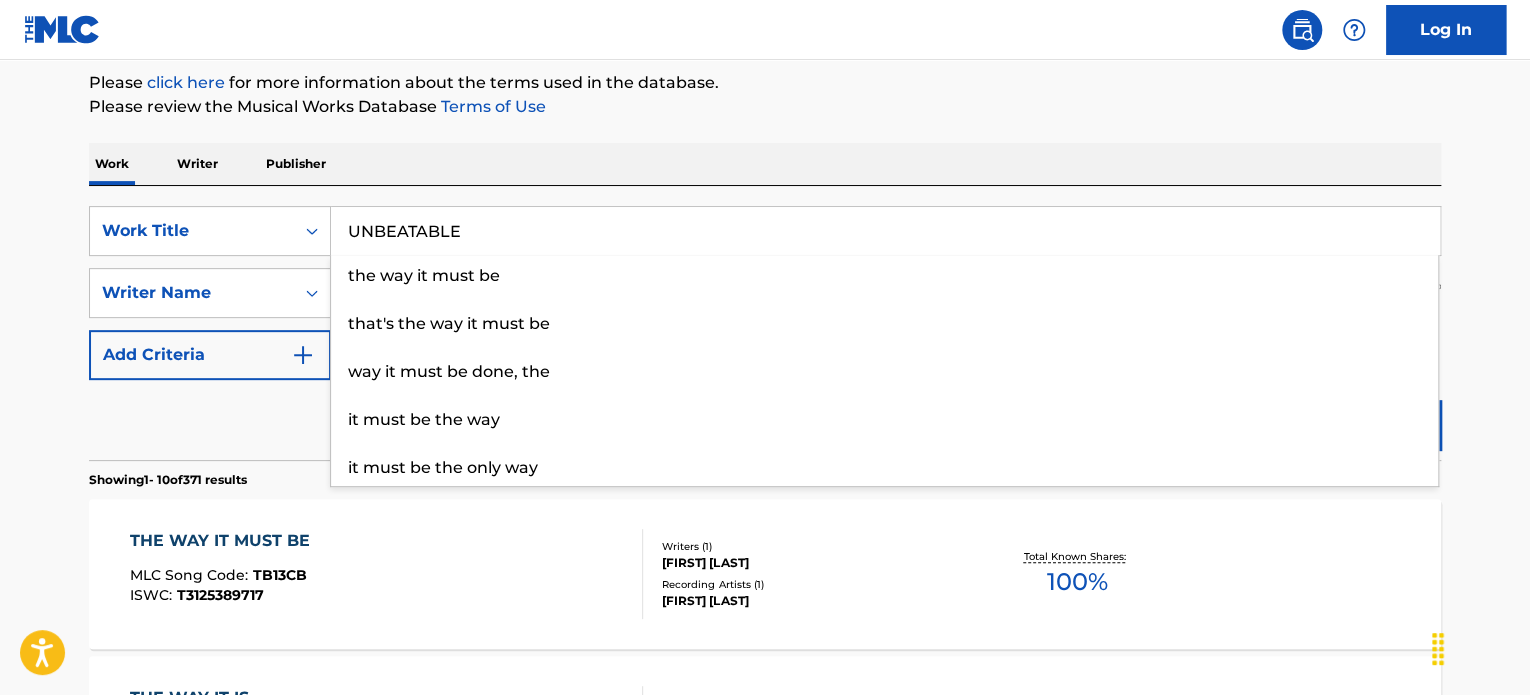 type on "UNBEATABLE" 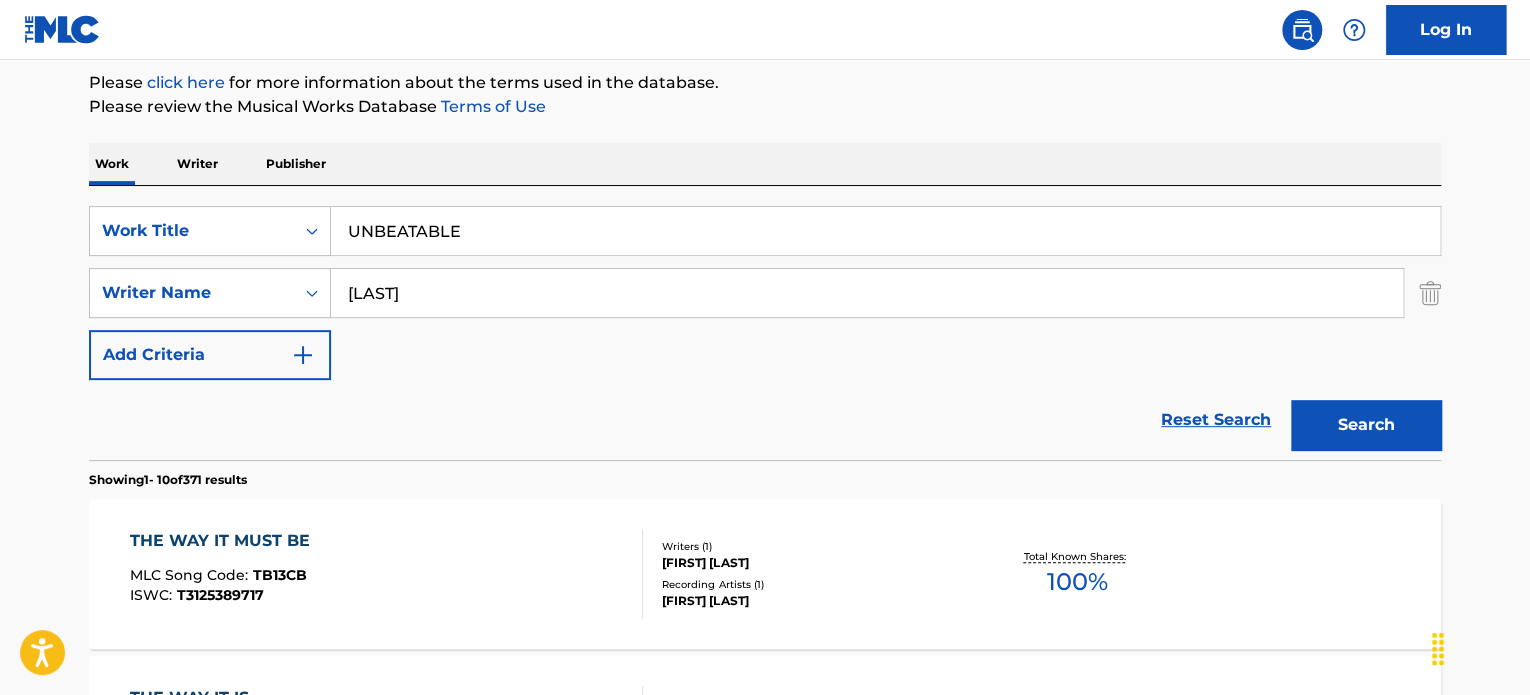 click on "Reset Search Search" at bounding box center (765, 420) 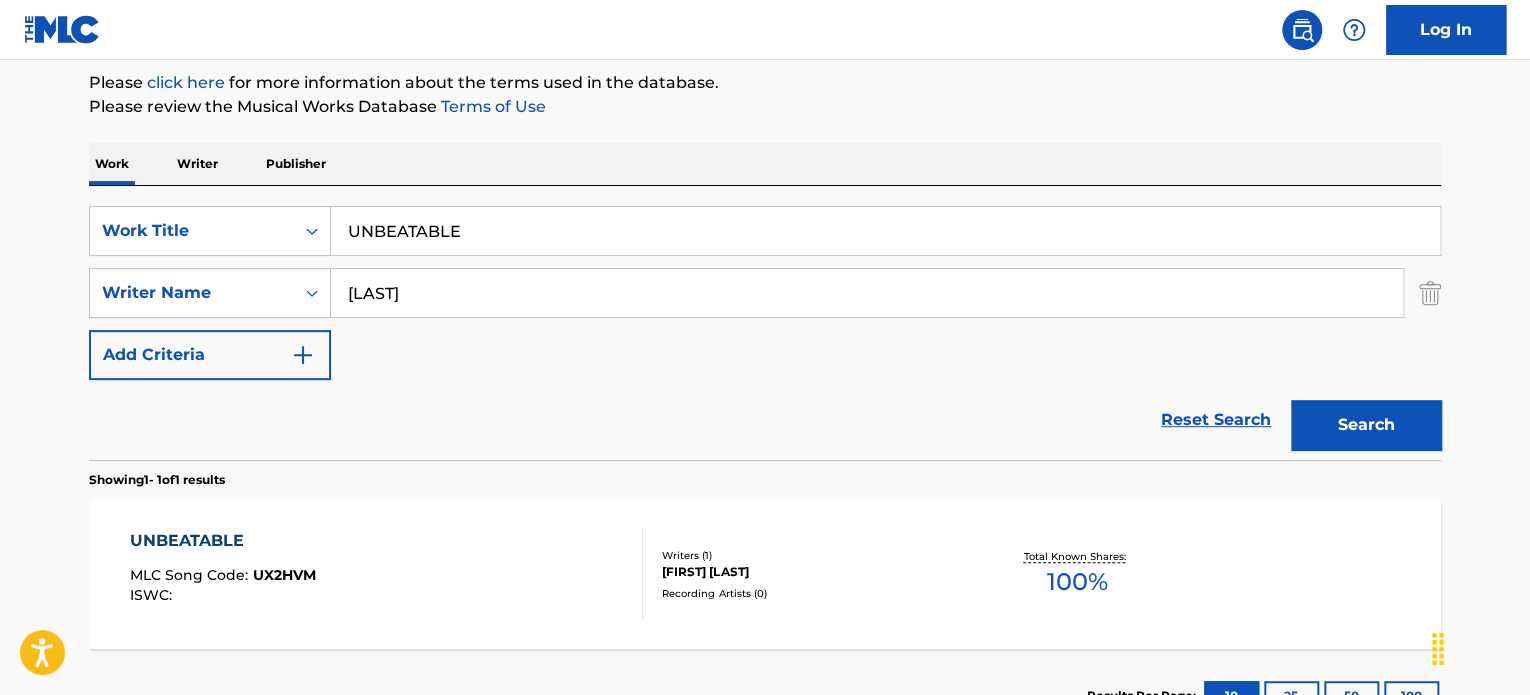 scroll, scrollTop: 339, scrollLeft: 0, axis: vertical 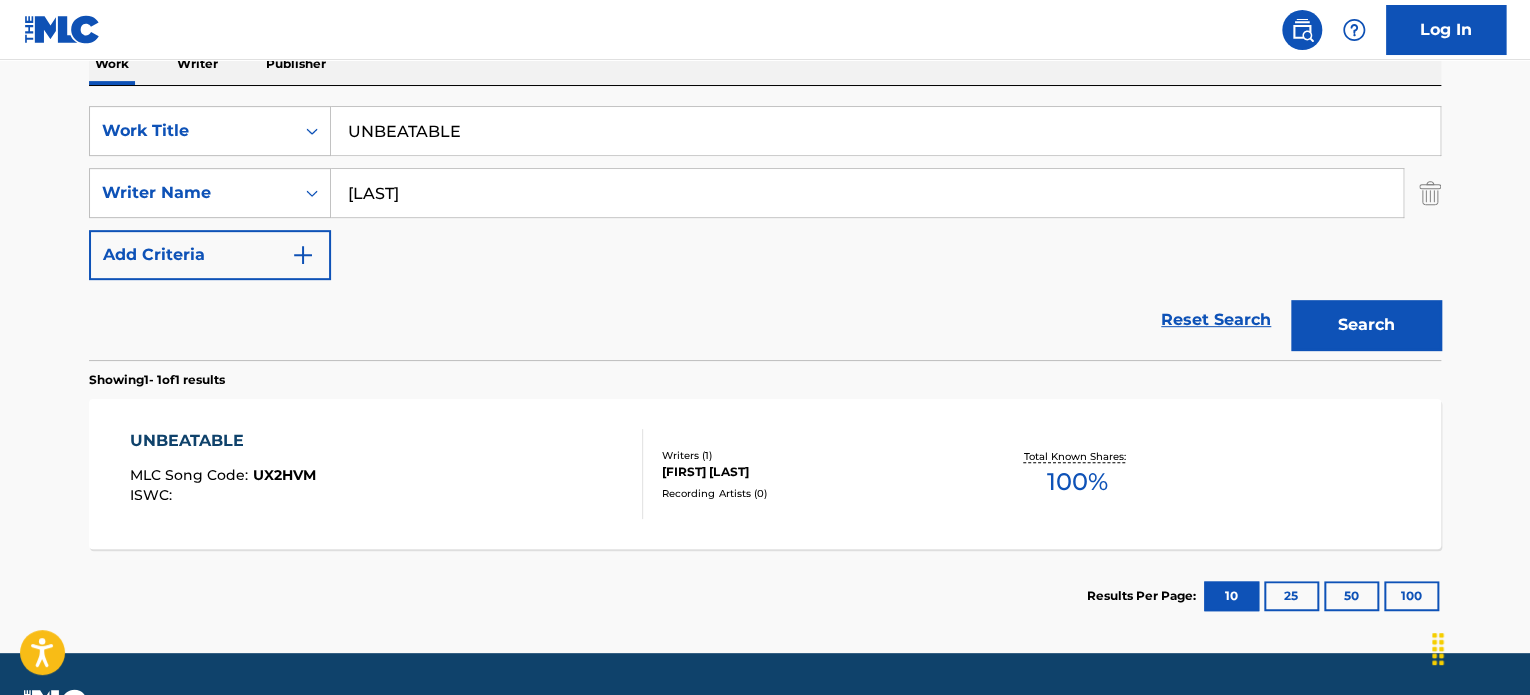 click on "UNBEATABLE MLC Song Code : UX2HVM ISWC : Writers ( 1 ) [NAME] Recording Artists ( 0 ) Total Known Shares: 100 %" at bounding box center [765, 474] 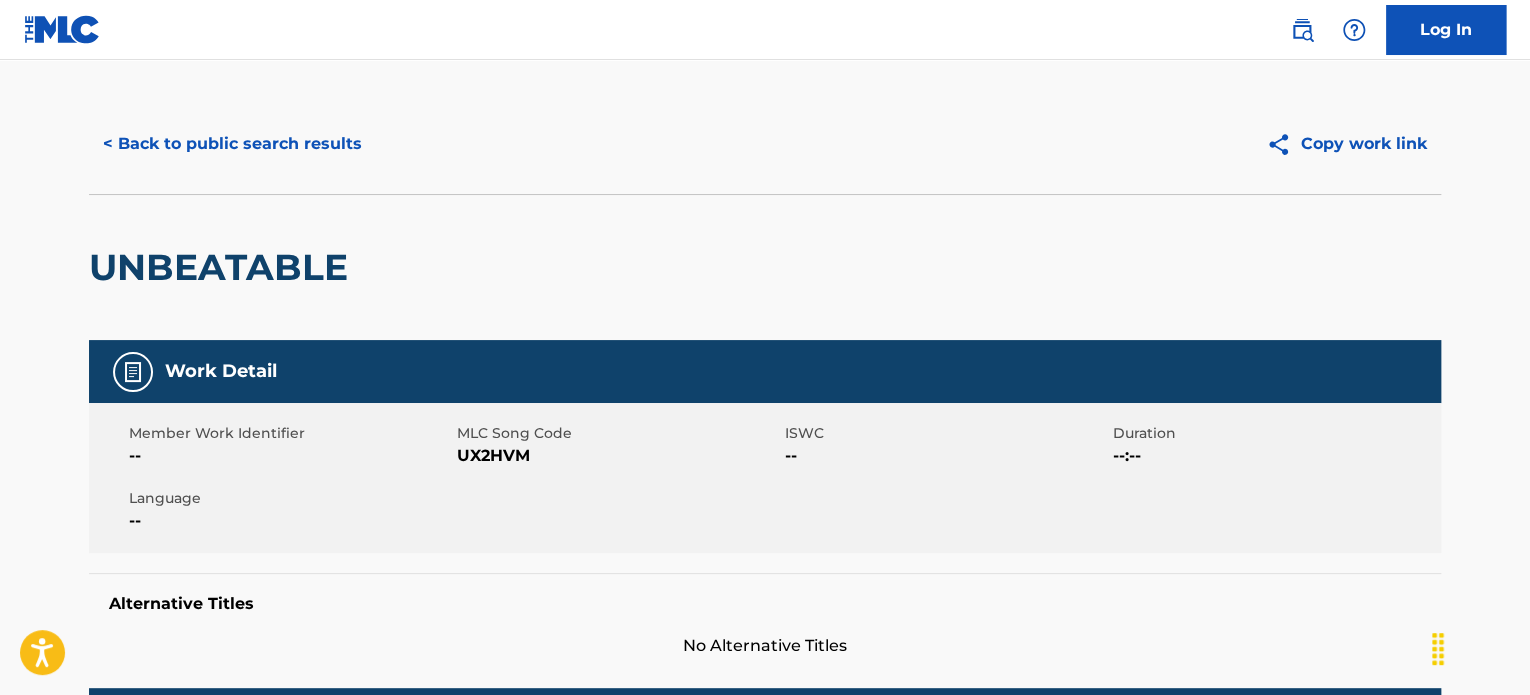 scroll, scrollTop: 0, scrollLeft: 0, axis: both 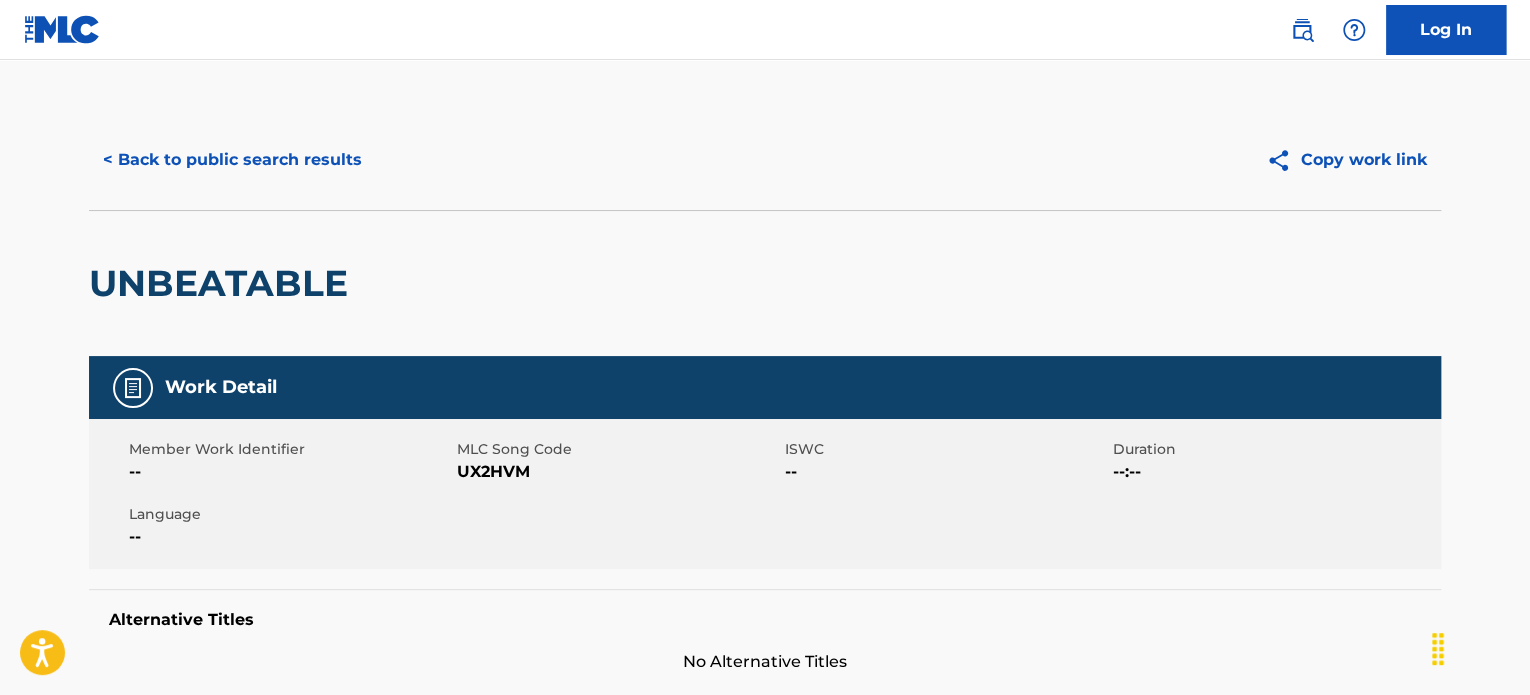 click on "< Back to public search results" at bounding box center (232, 160) 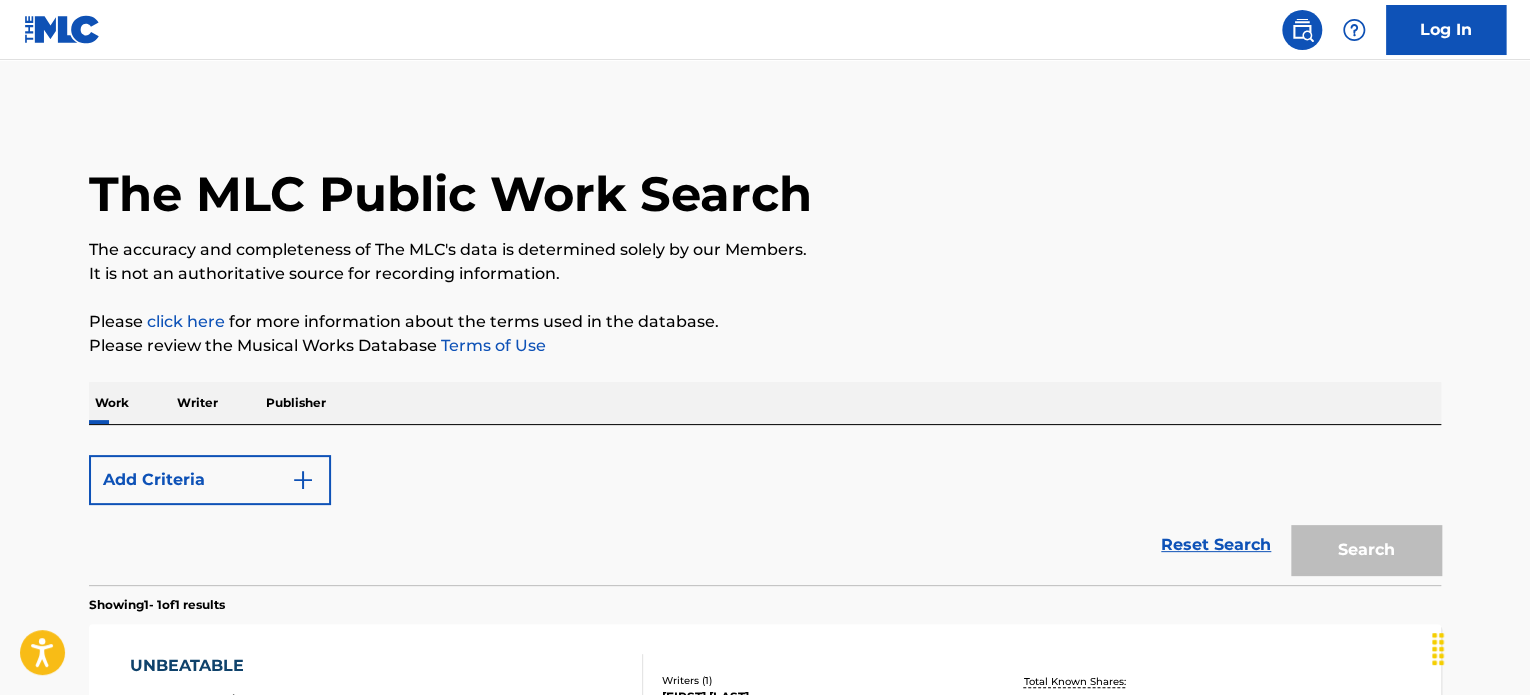 scroll, scrollTop: 278, scrollLeft: 0, axis: vertical 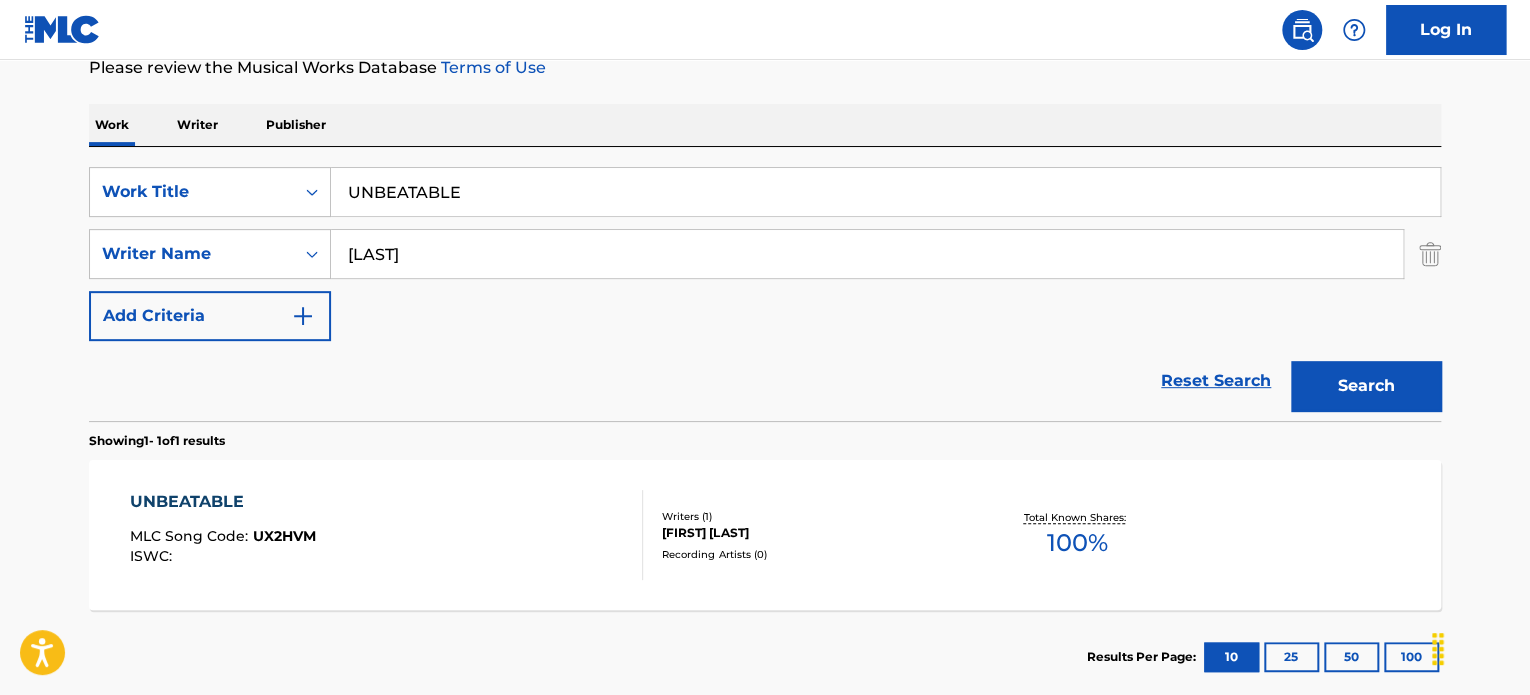 click on "UNBEATABLE" at bounding box center [885, 192] 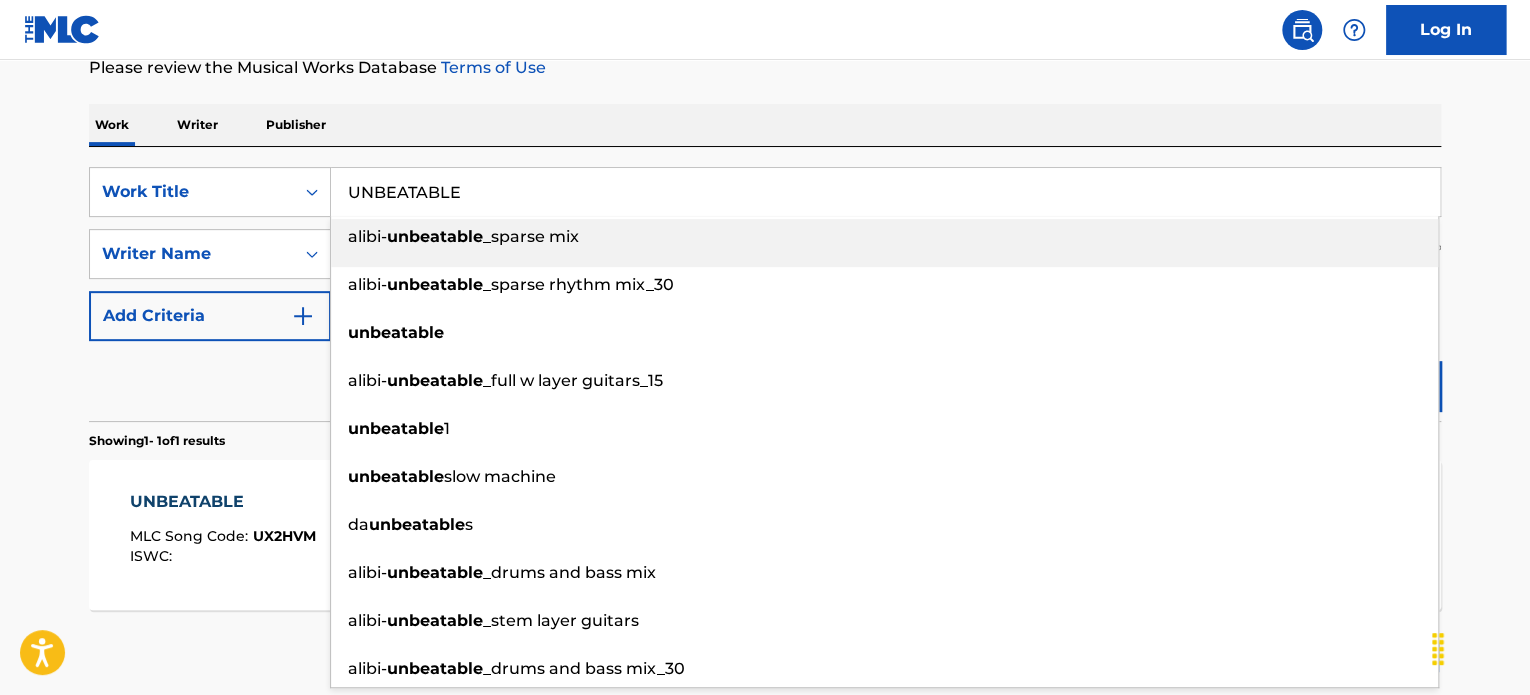 paste on "CITY OF DREAMS" 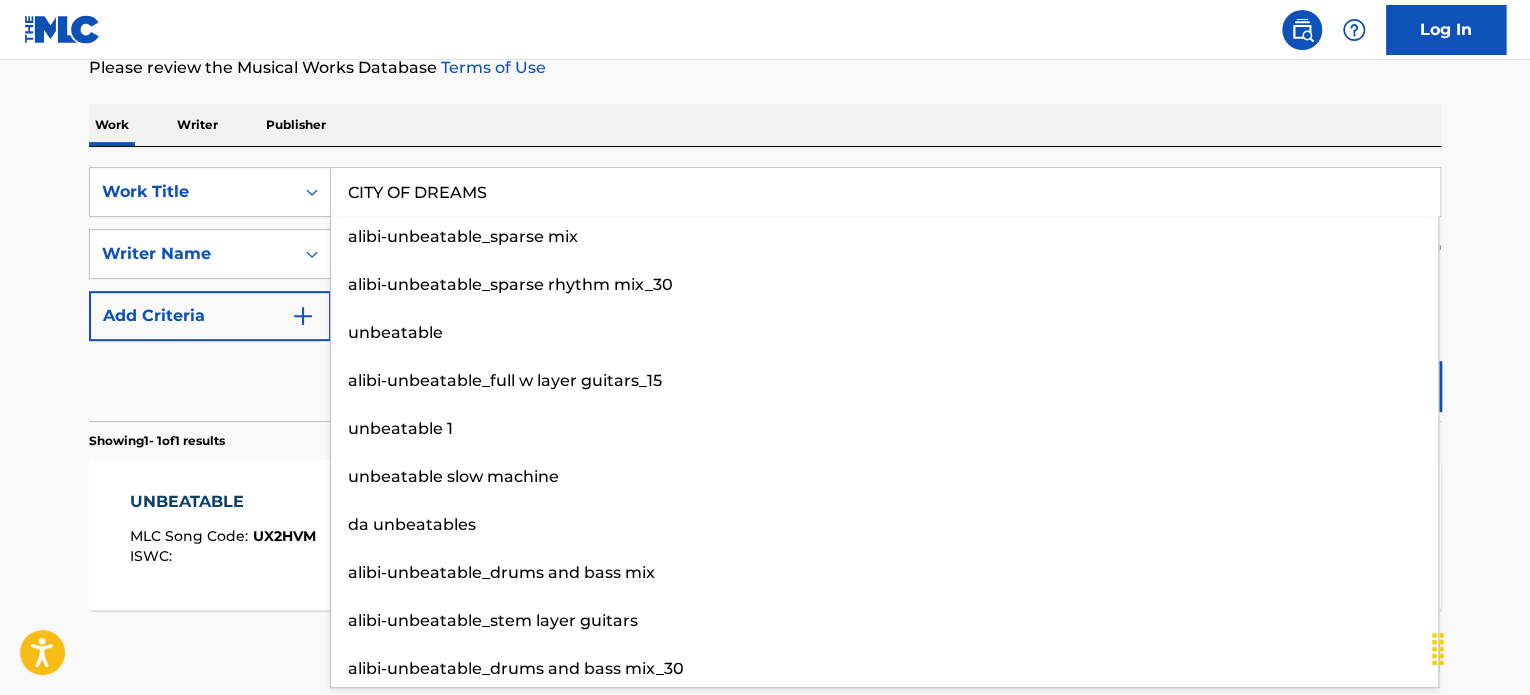 type on "CITY OF DREAMS" 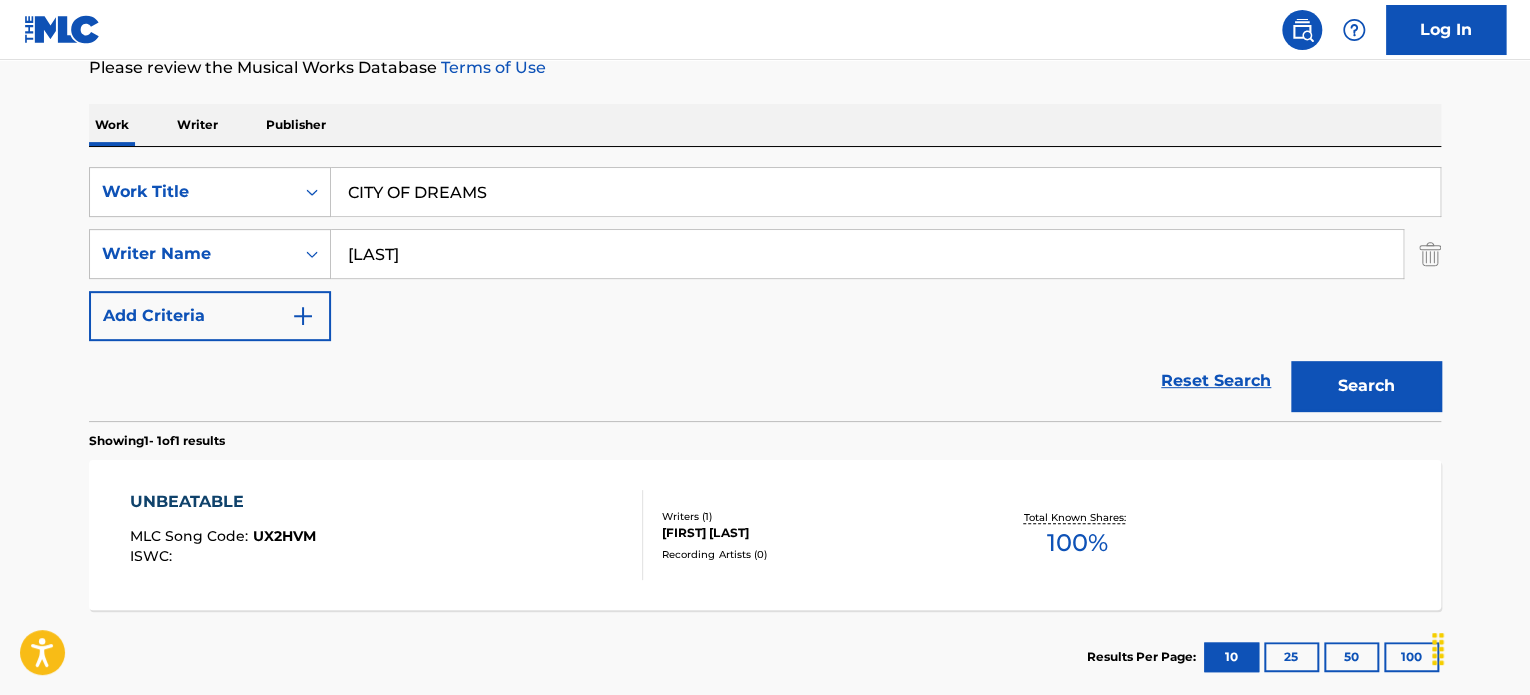 click on "[LAST]" at bounding box center (867, 254) 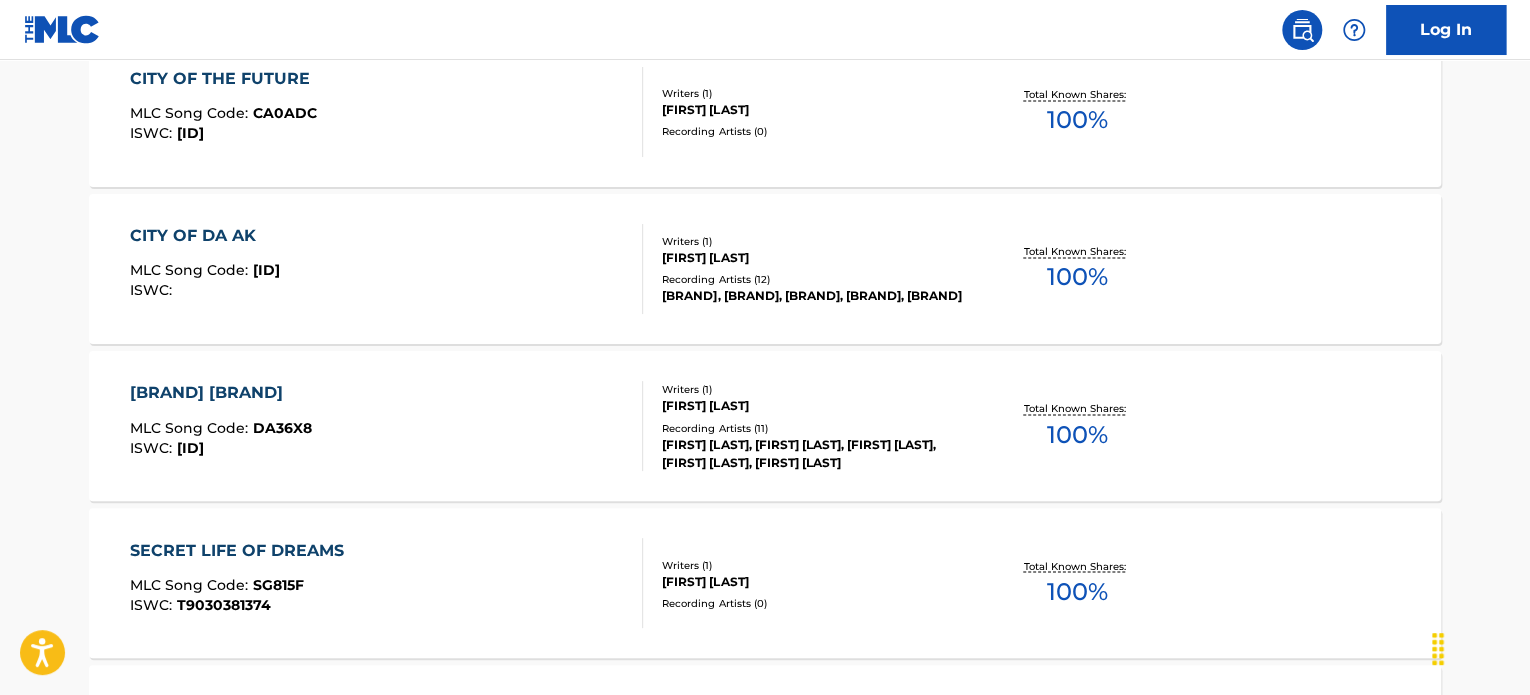 scroll, scrollTop: 1578, scrollLeft: 0, axis: vertical 